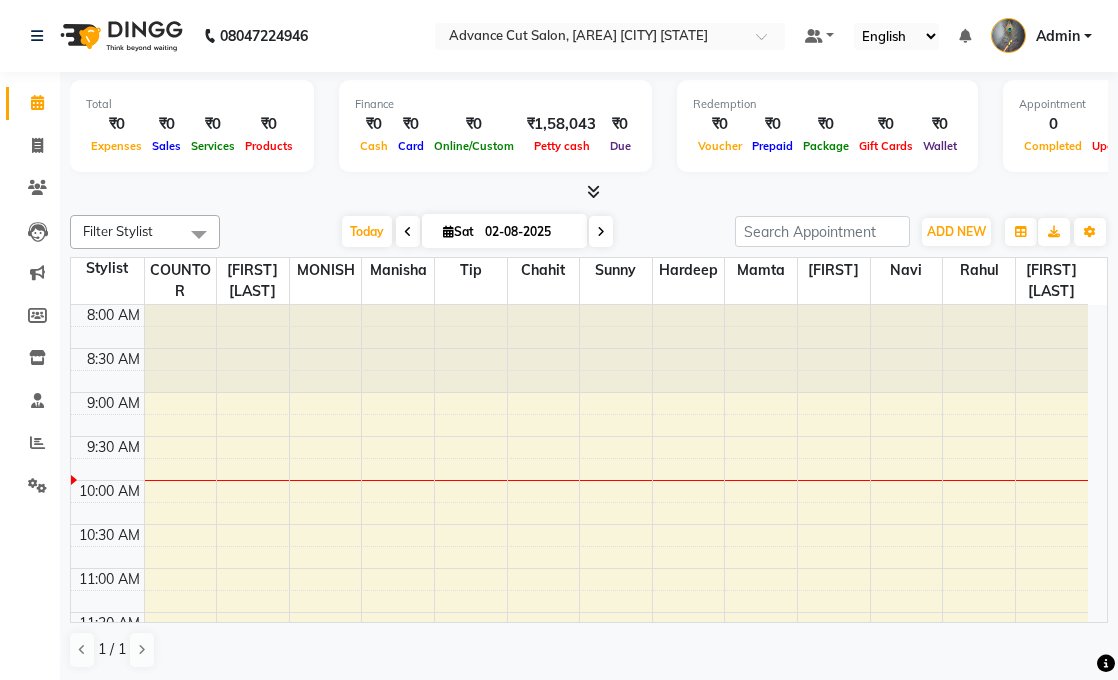 scroll, scrollTop: 0, scrollLeft: 0, axis: both 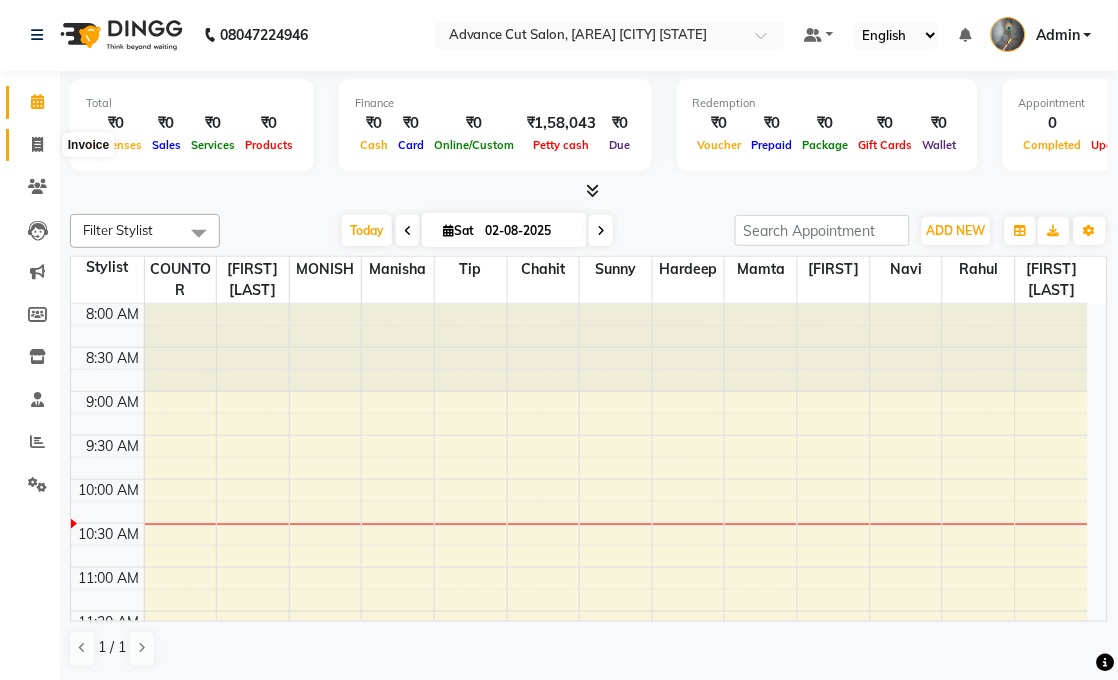 click 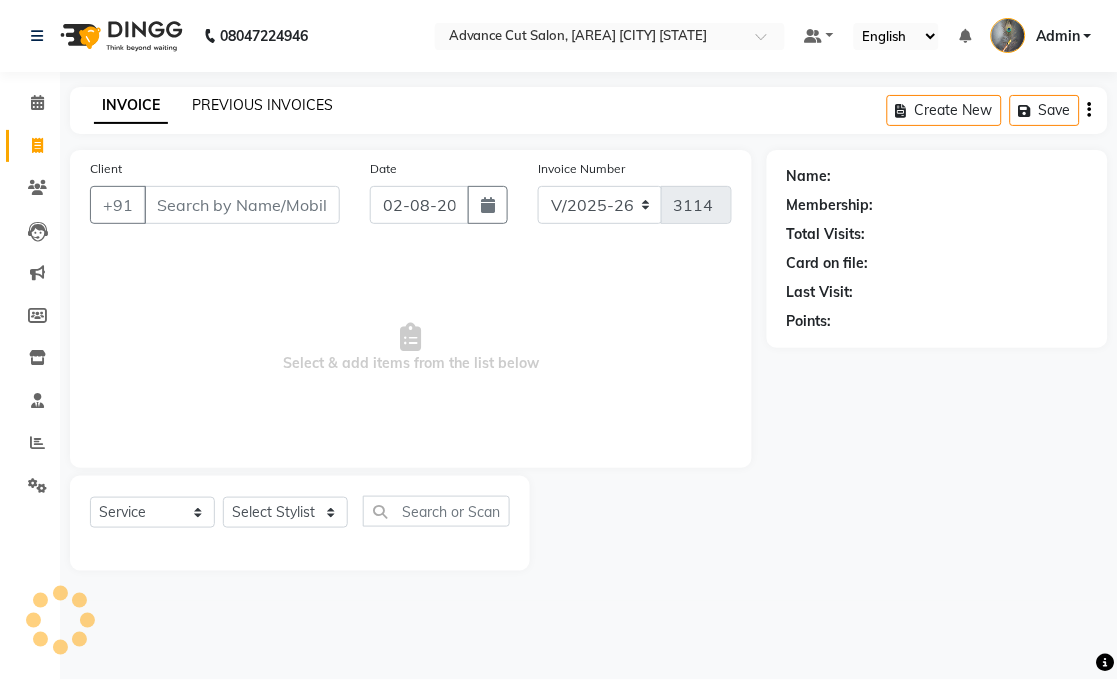 click on "PREVIOUS INVOICES" 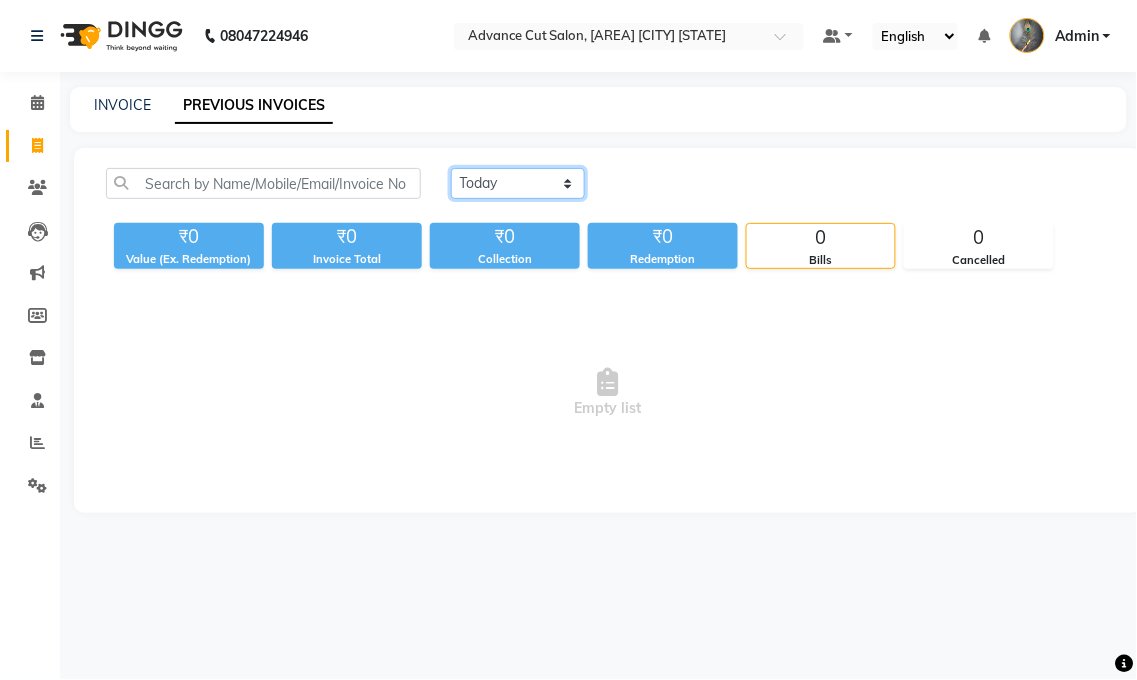click on "Today Yesterday Custom Range" 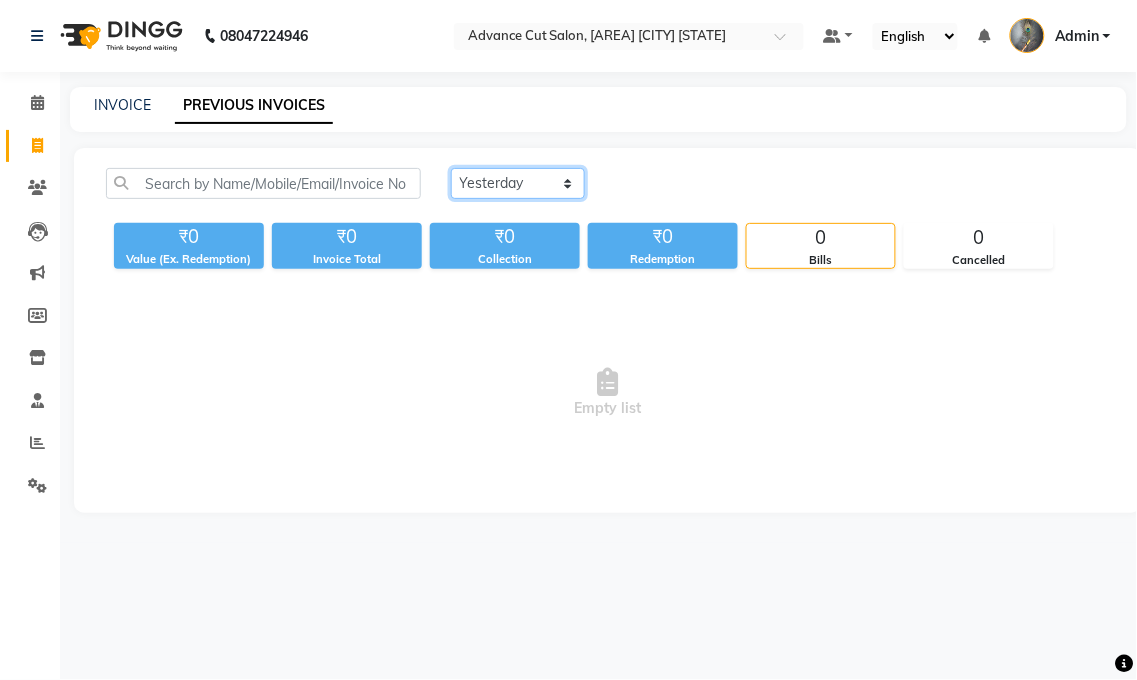 click on "Today Yesterday Custom Range" 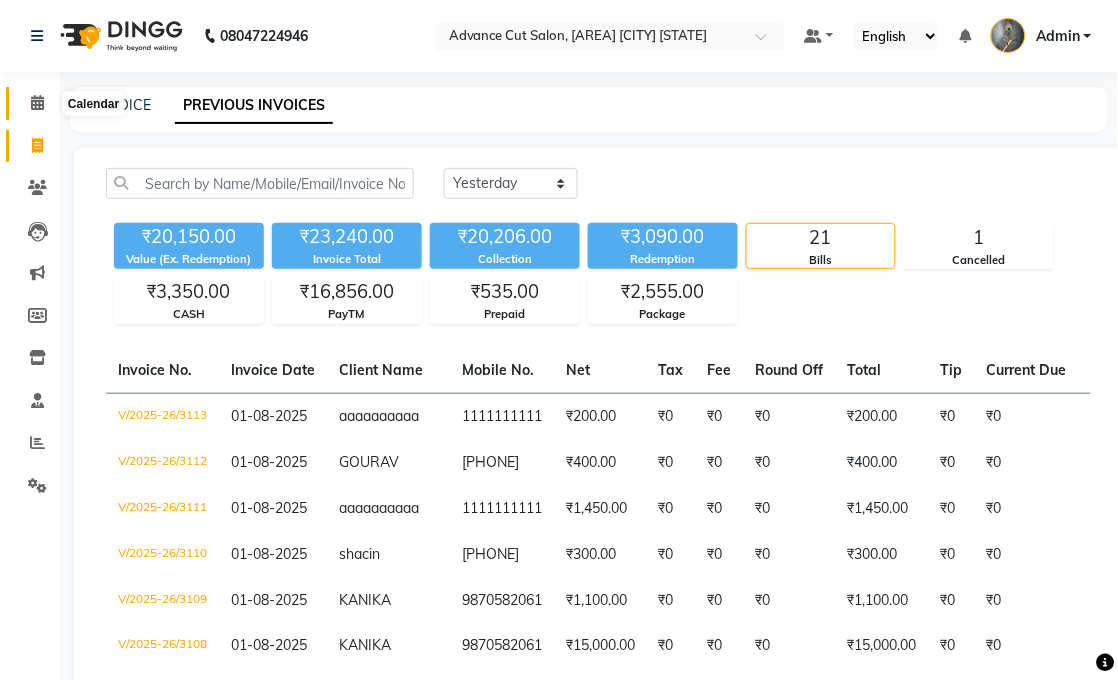 click 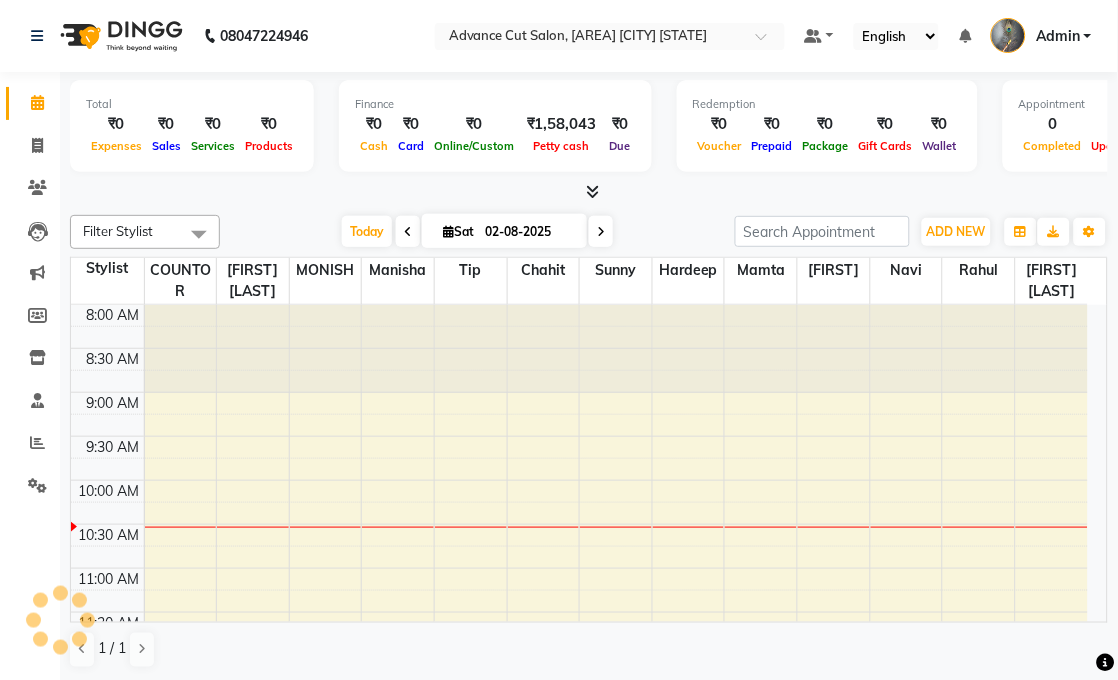 scroll, scrollTop: 177, scrollLeft: 0, axis: vertical 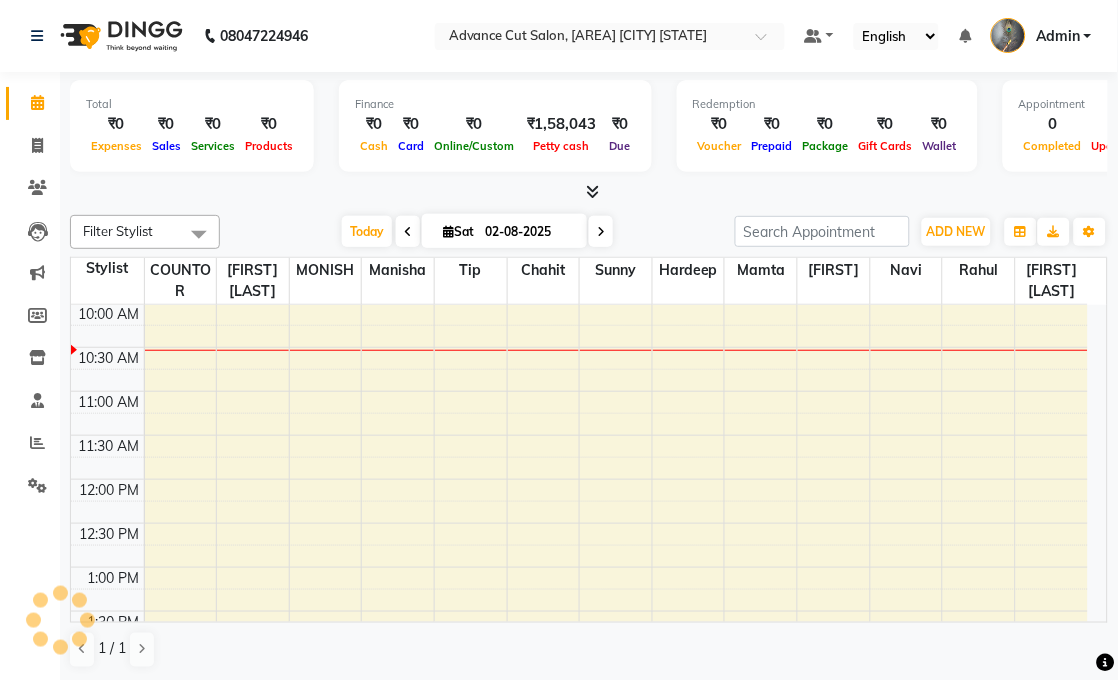 click at bounding box center [593, 191] 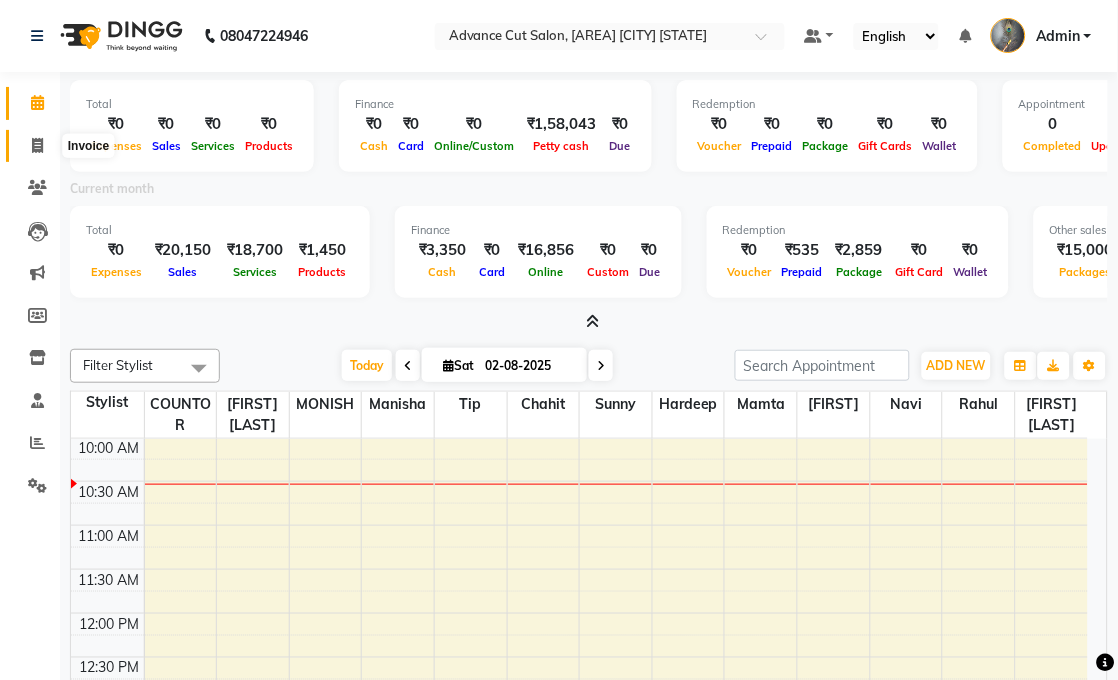 click 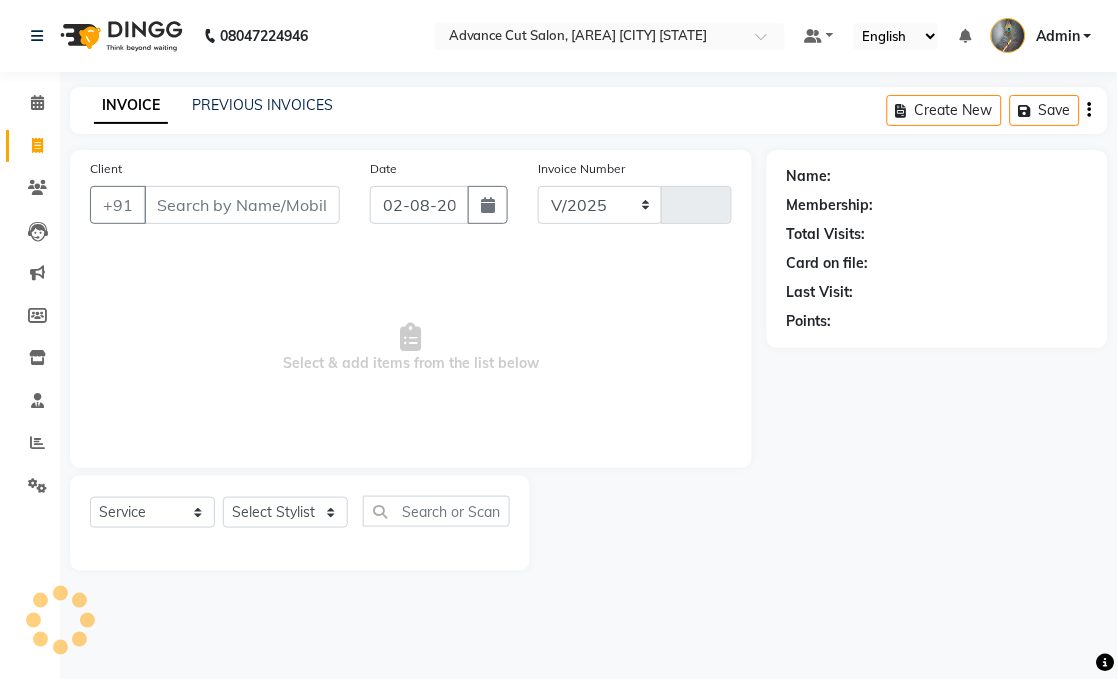 select on "4939" 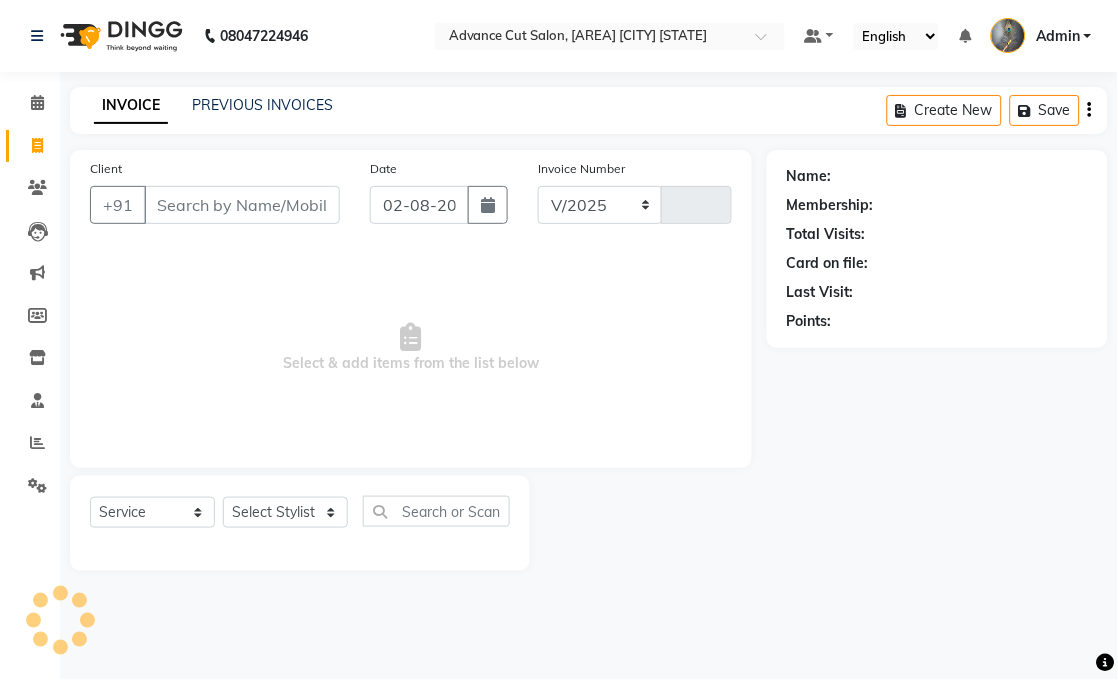 type on "3114" 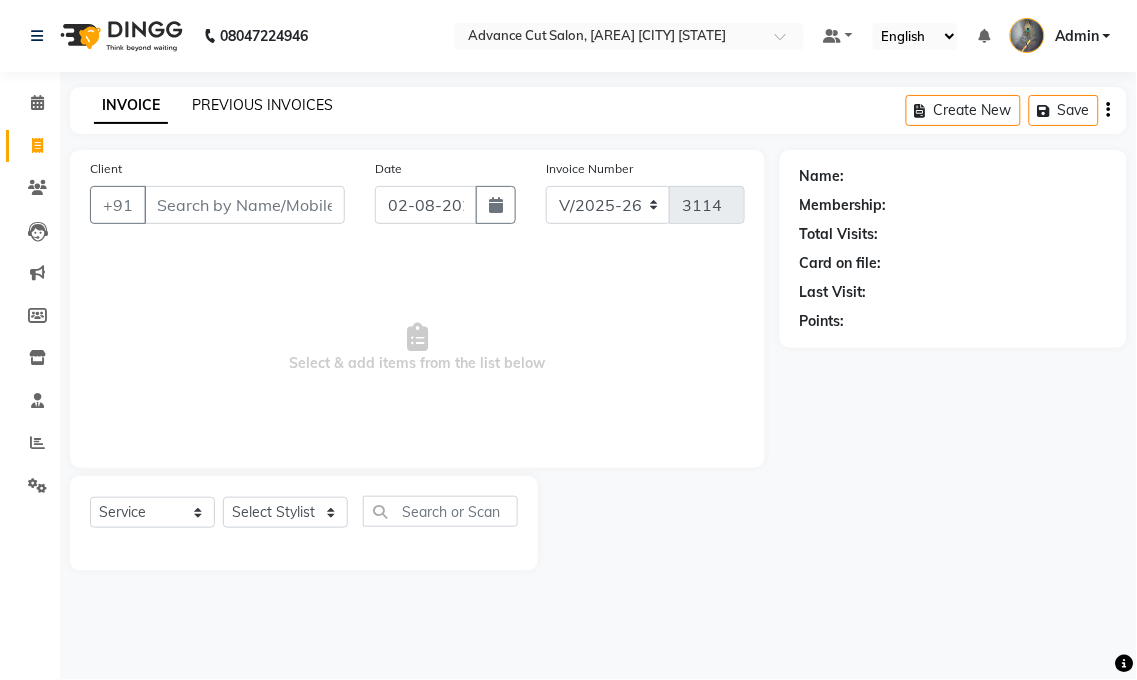click on "PREVIOUS INVOICES" 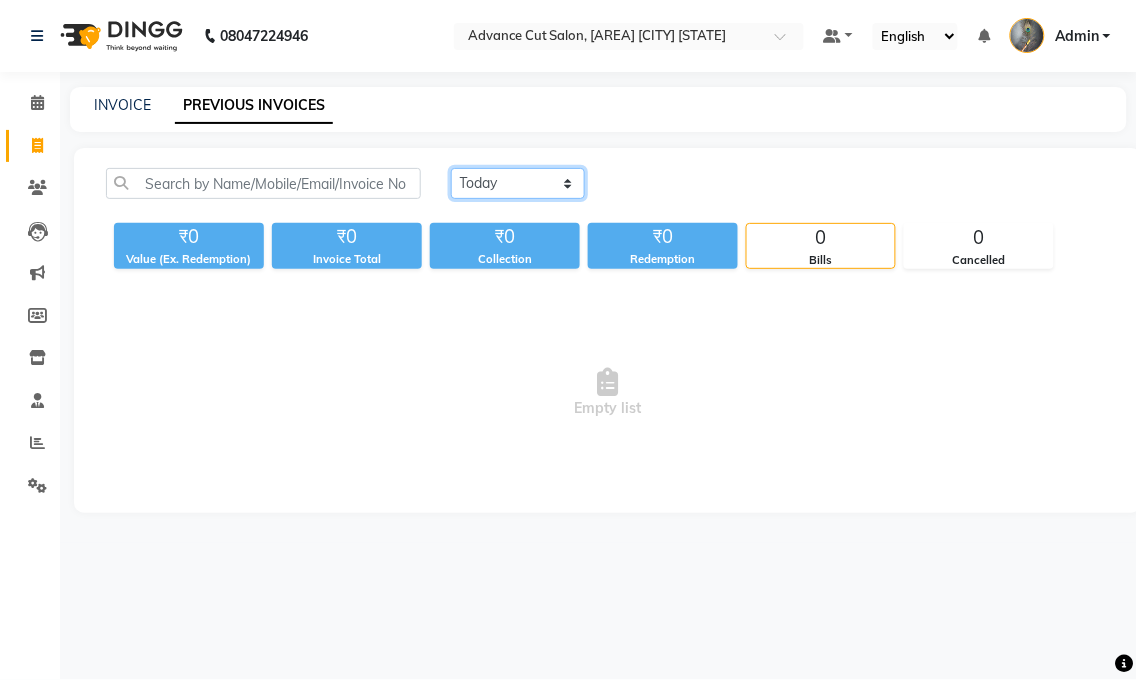 click on "Today Yesterday Custom Range" 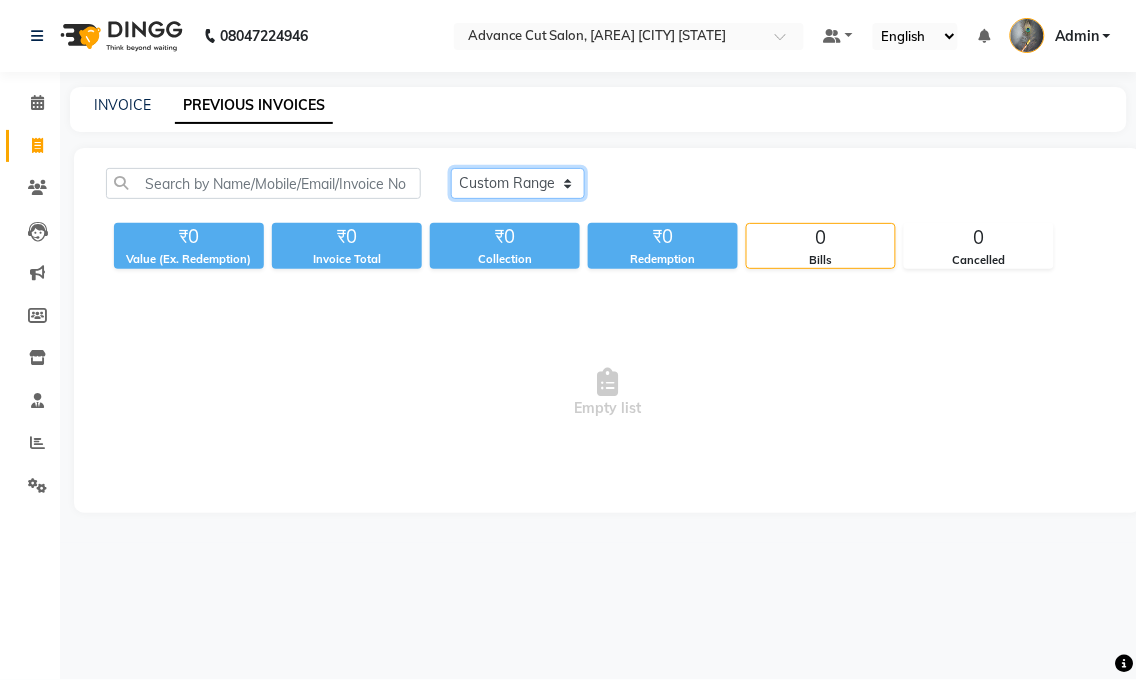 click on "Today Yesterday Custom Range" 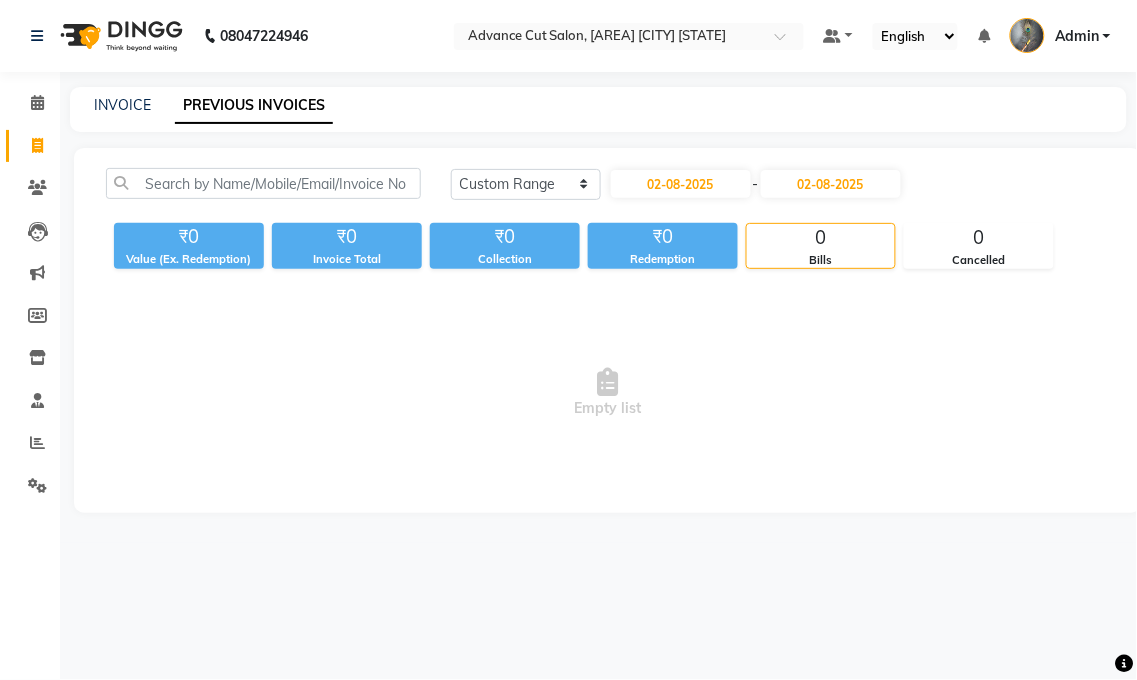 click on "Today Yesterday Custom Range [DATE] - [DATE] ₹0 Value (Ex. Redemption) ₹0 Invoice Total  ₹0 Collection ₹0 Redemption 0 Bills 0 Cancelled  Empty list" 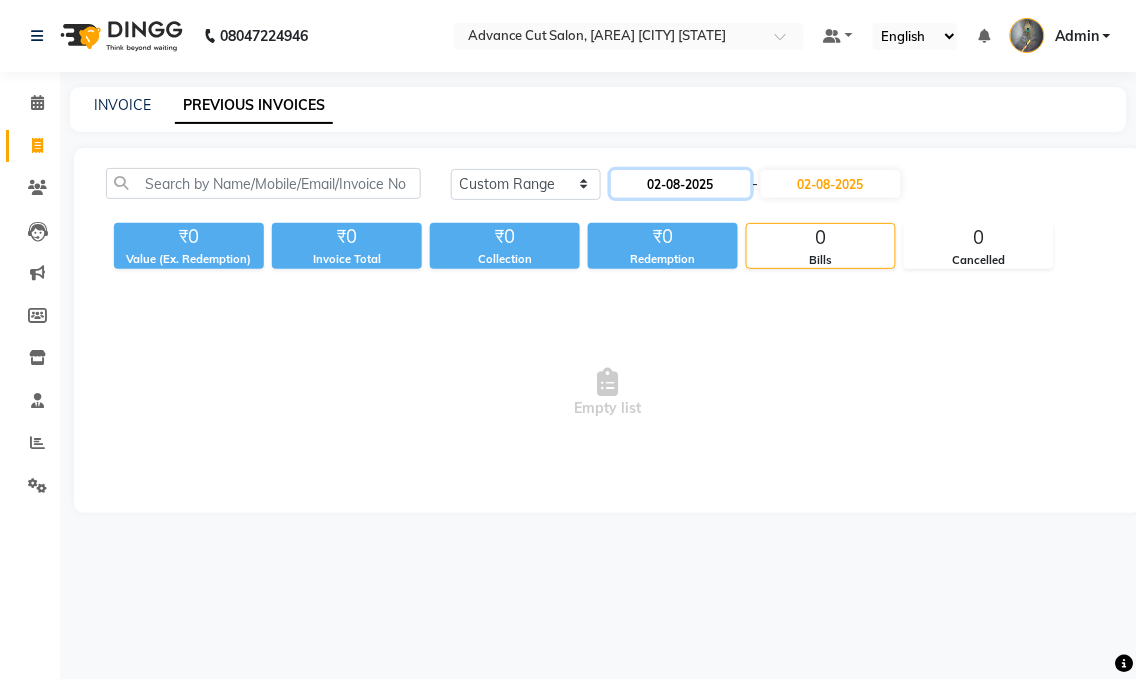 click on "02-08-2025" 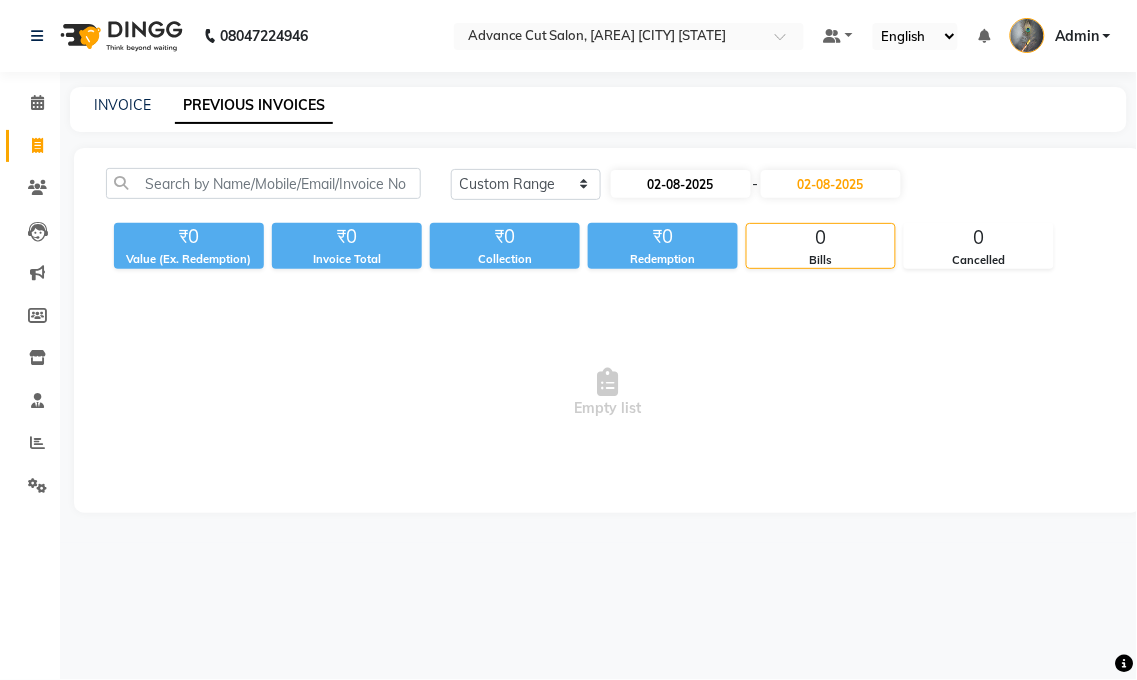 select on "8" 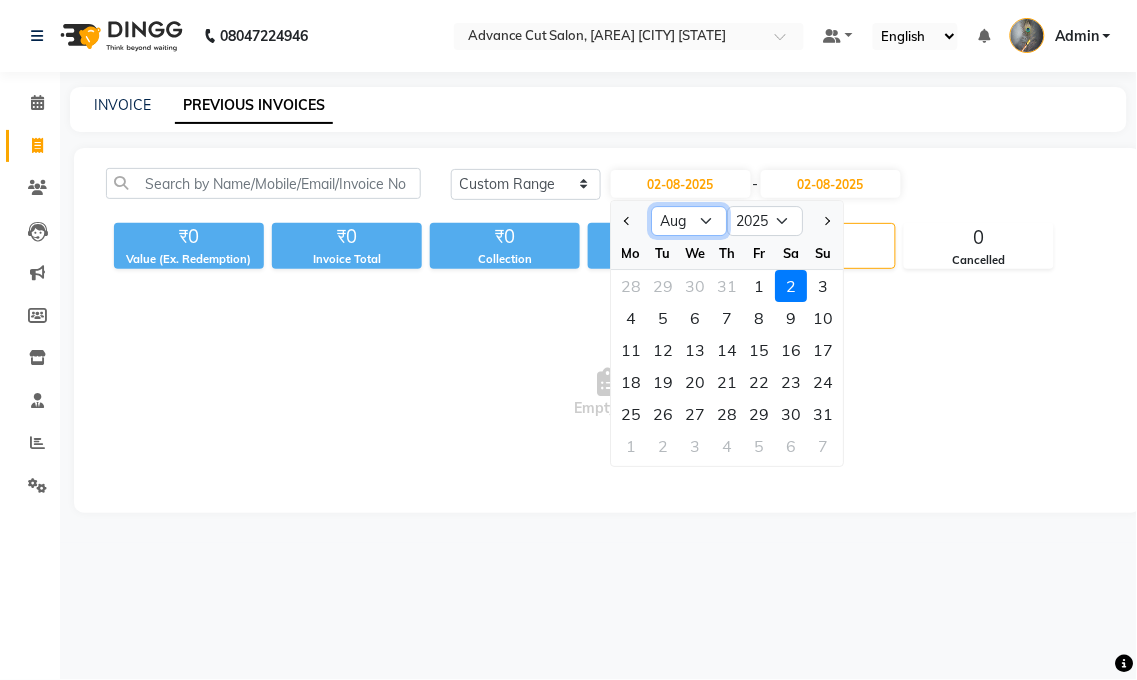 click on "Jan Feb Mar Apr May Jun Jul Aug Sep Oct Nov Dec" 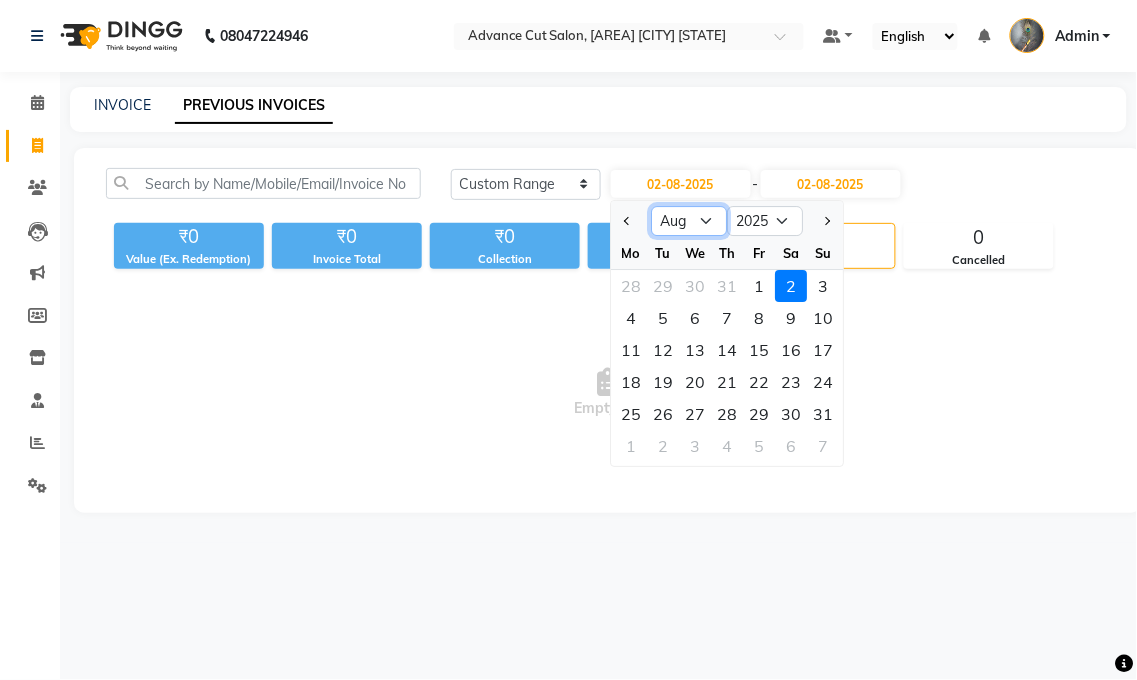 select on "7" 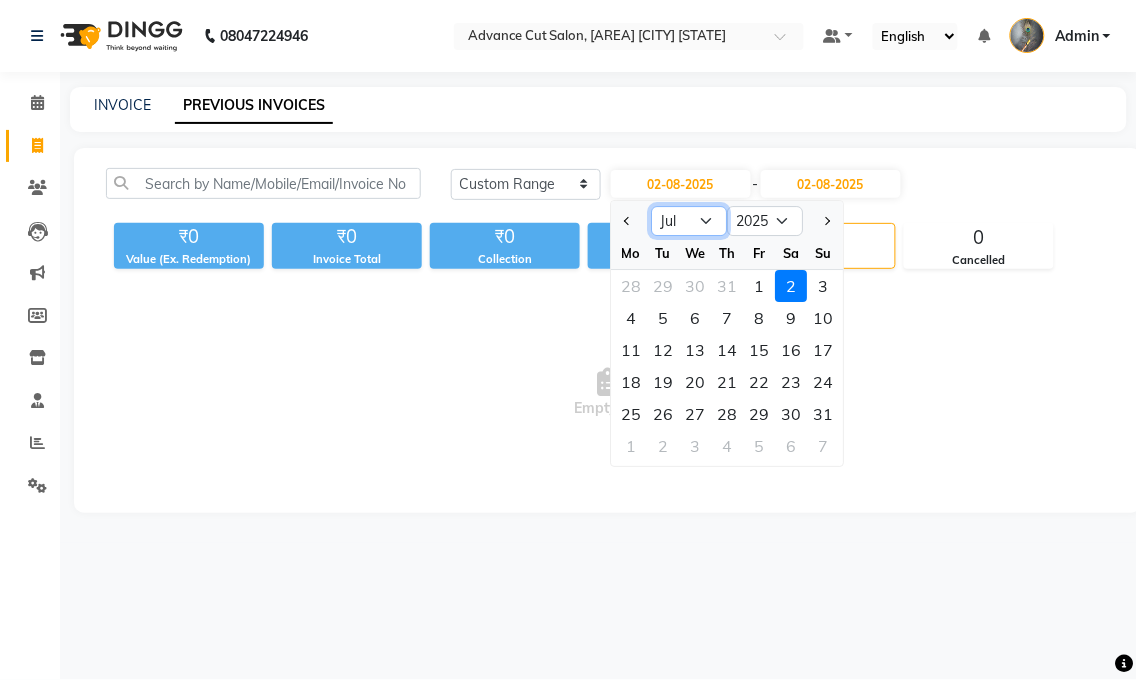 click on "Jan Feb Mar Apr May Jun Jul Aug Sep Oct Nov Dec" 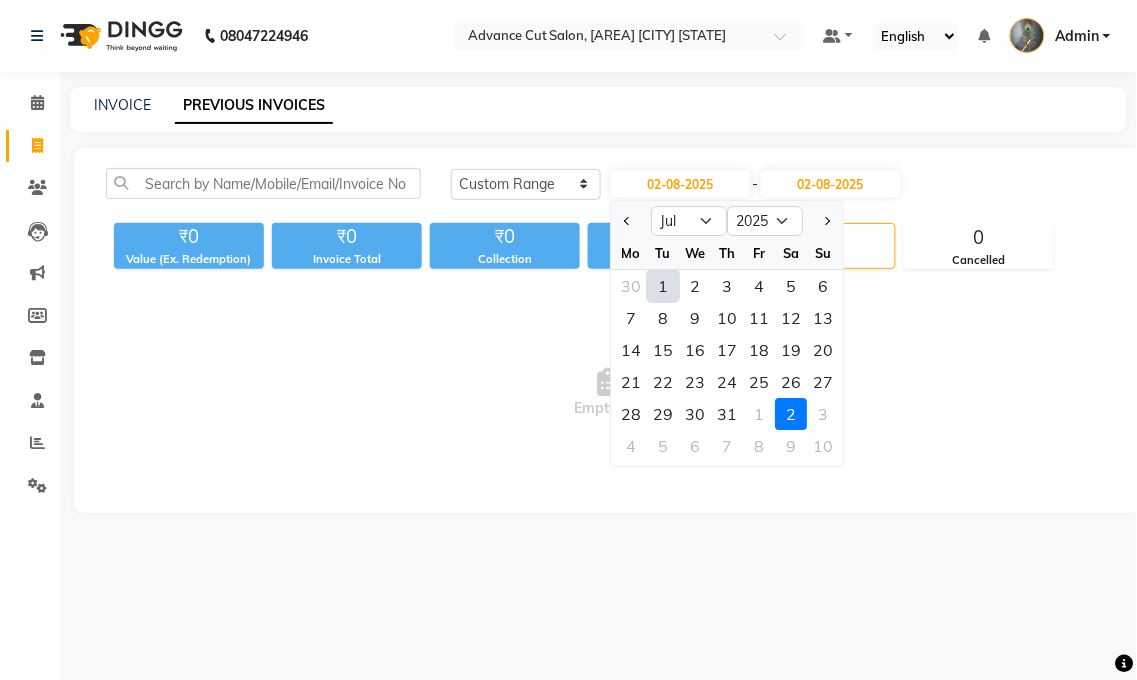 click on "1" 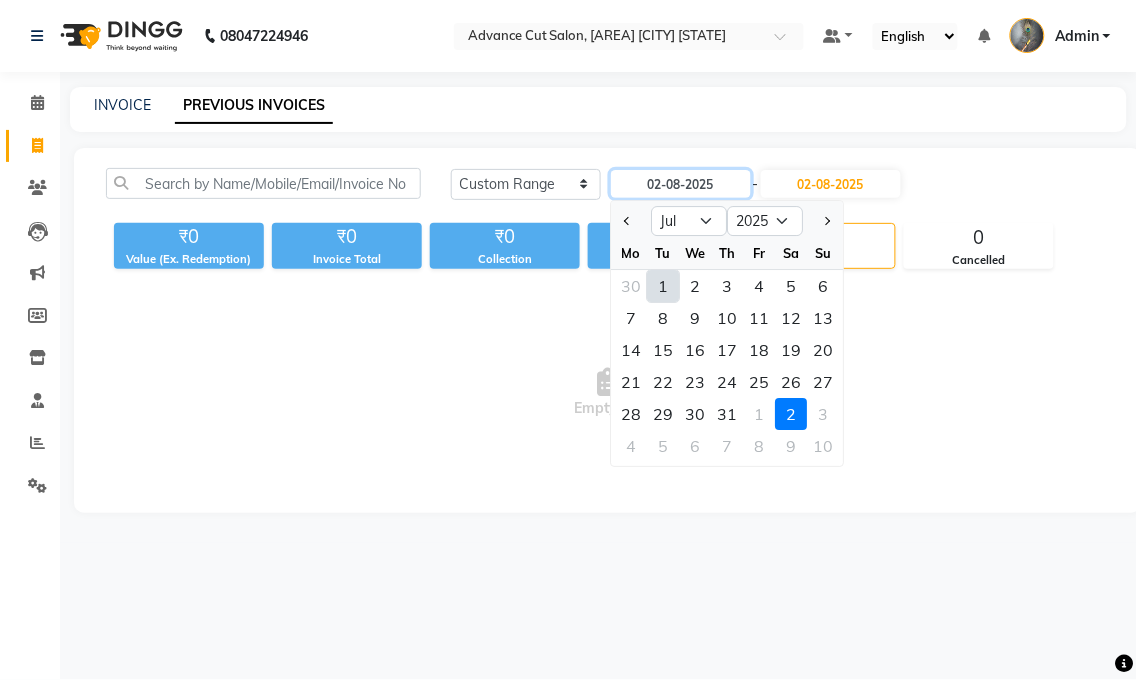 type on "01-07-2025" 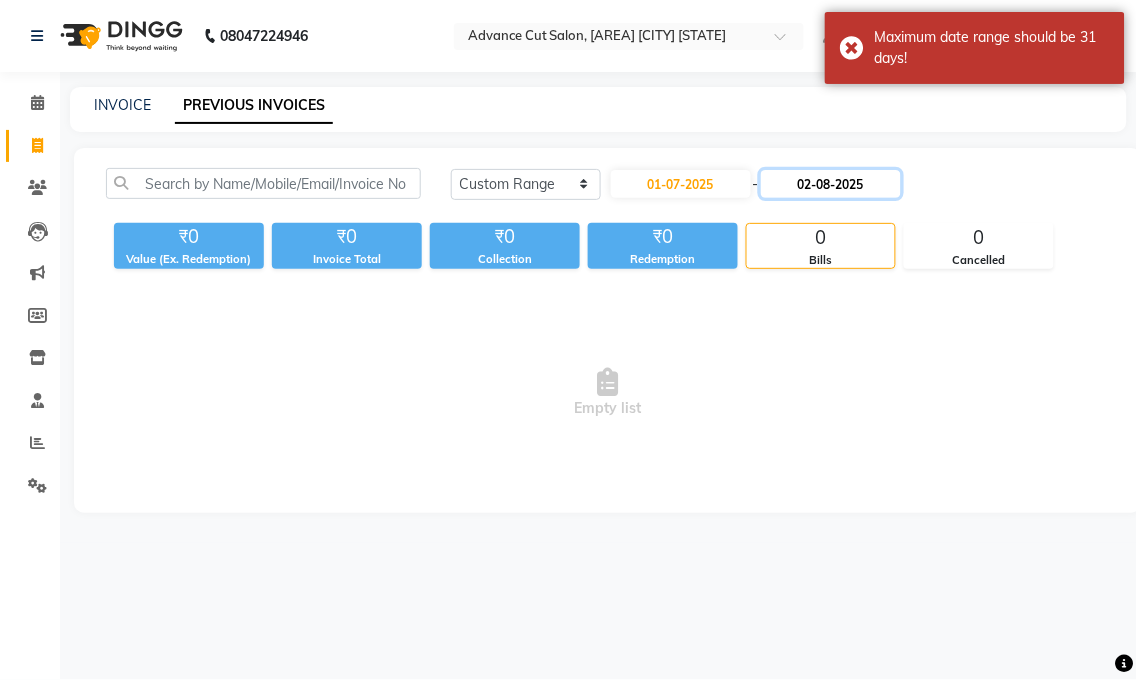 click on "02-08-2025" 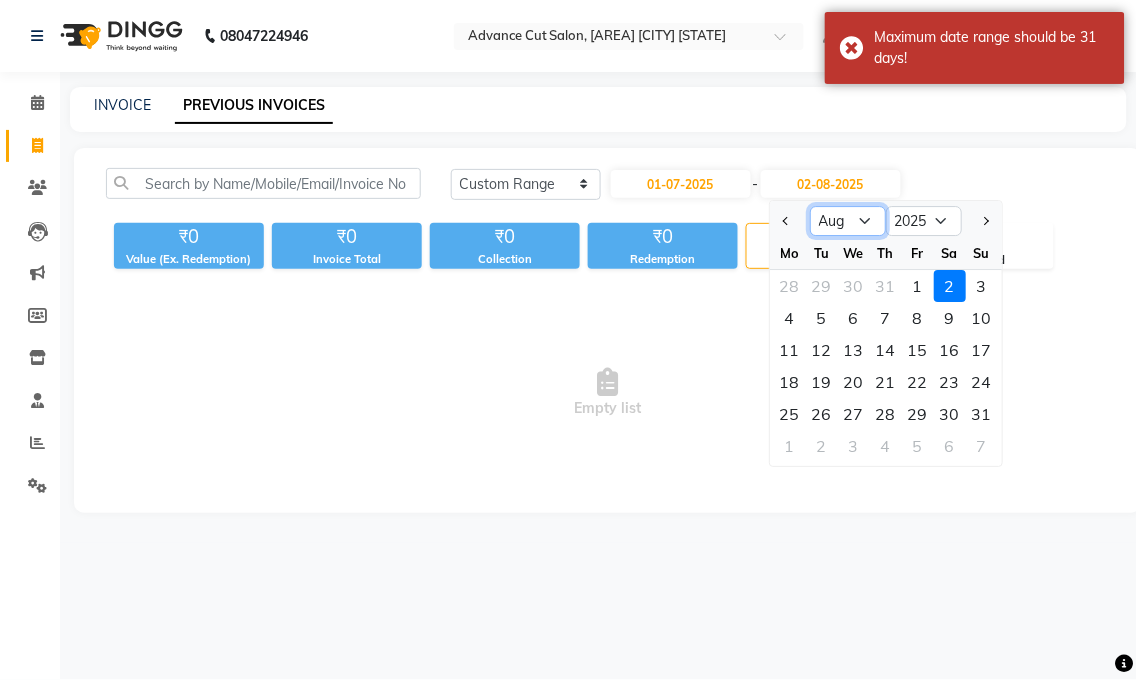 click on "Jul Aug Sep Oct Nov Dec" 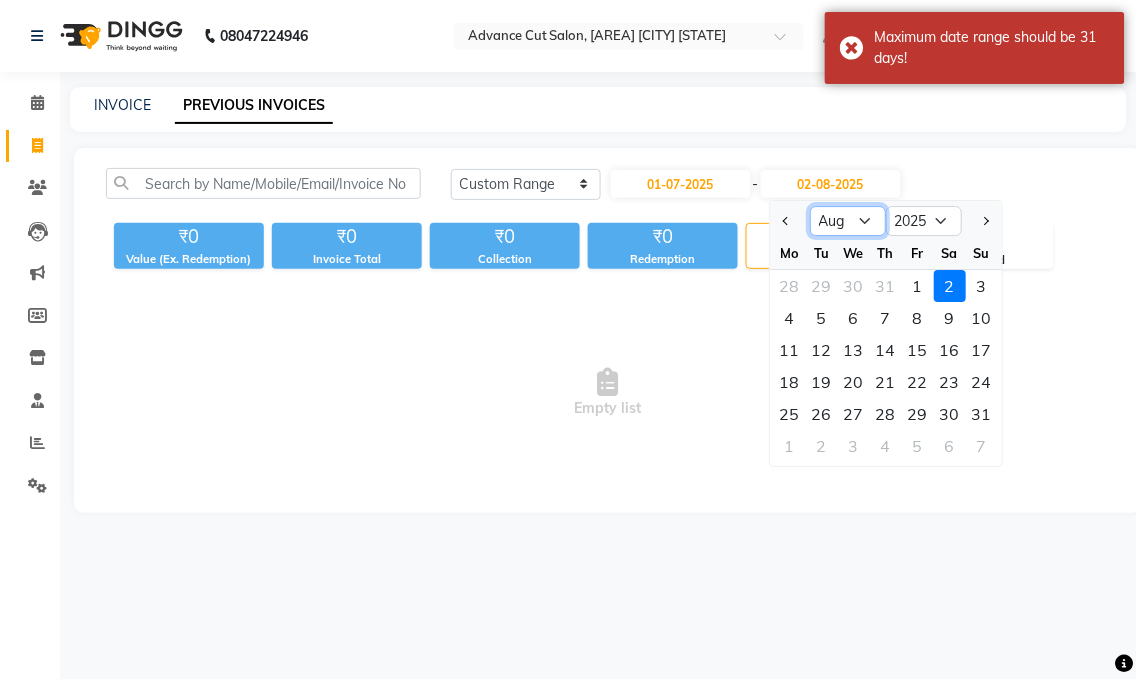 select on "7" 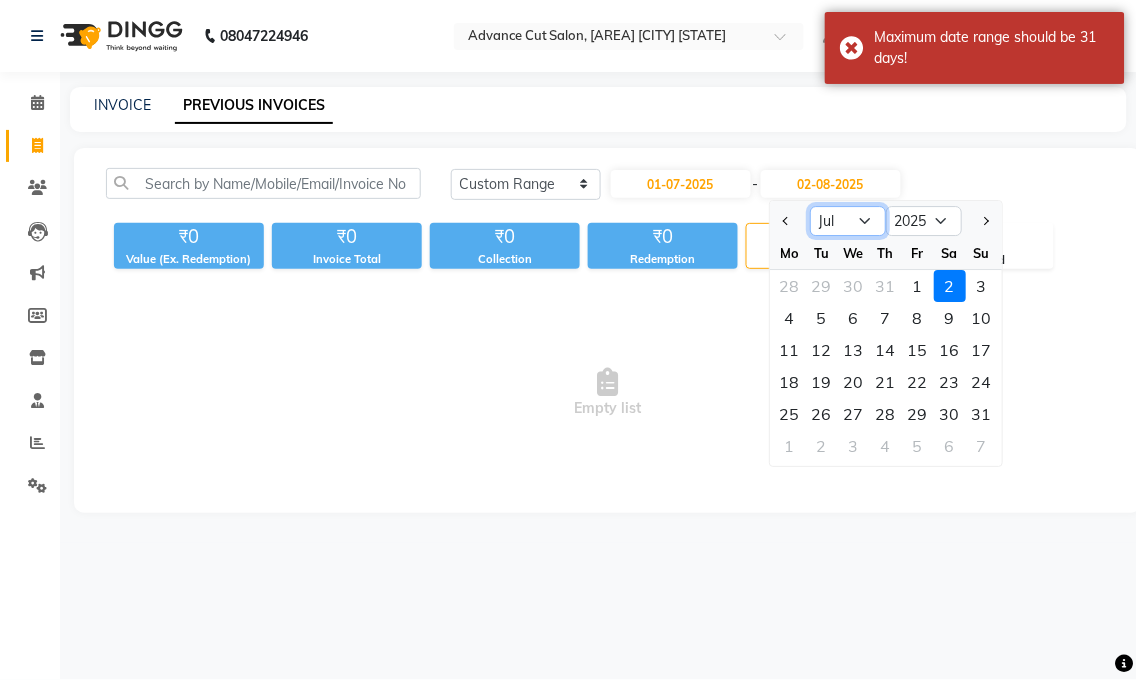 click on "Jul Aug Sep Oct Nov Dec" 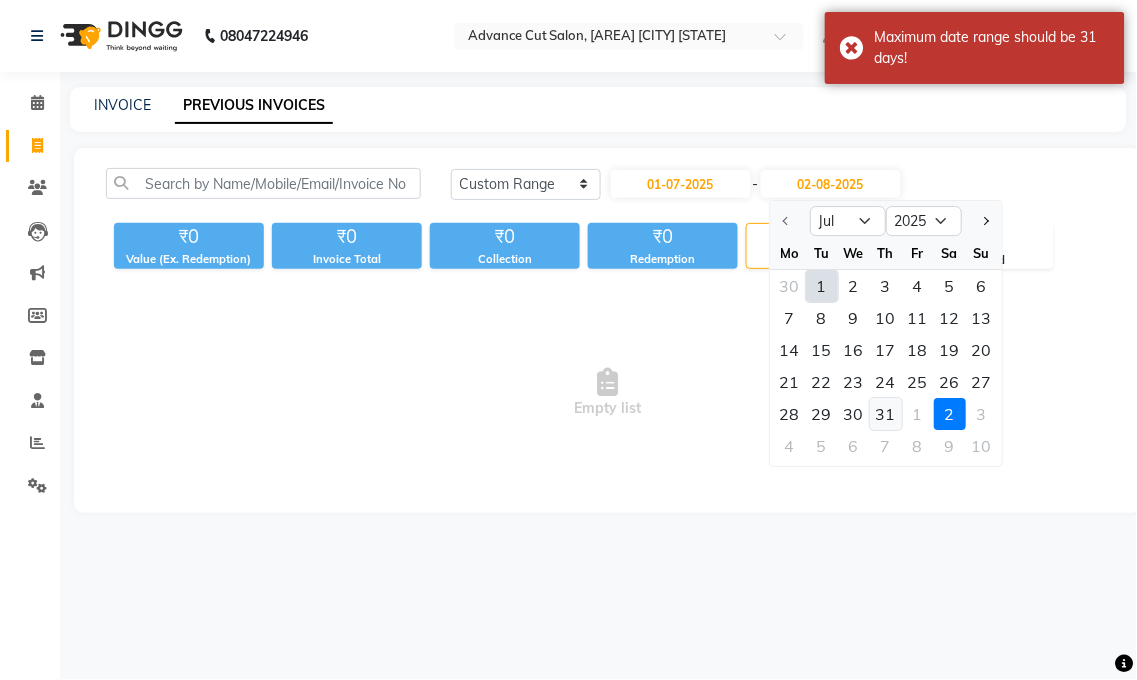 click on "31" 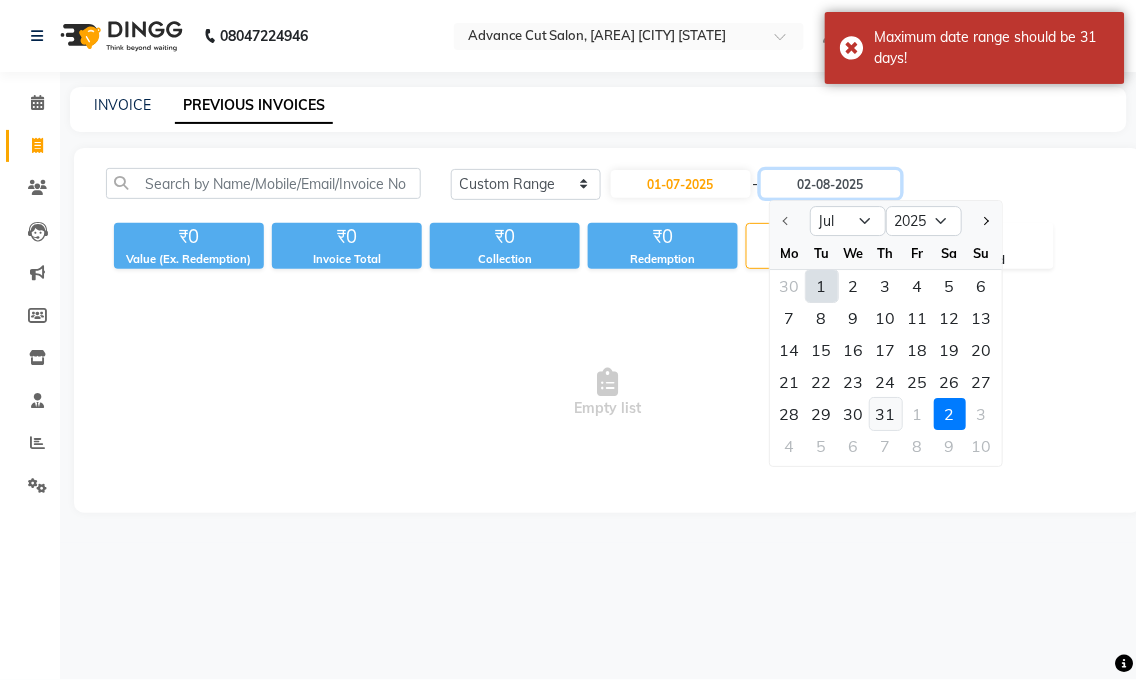 type on "31-07-2025" 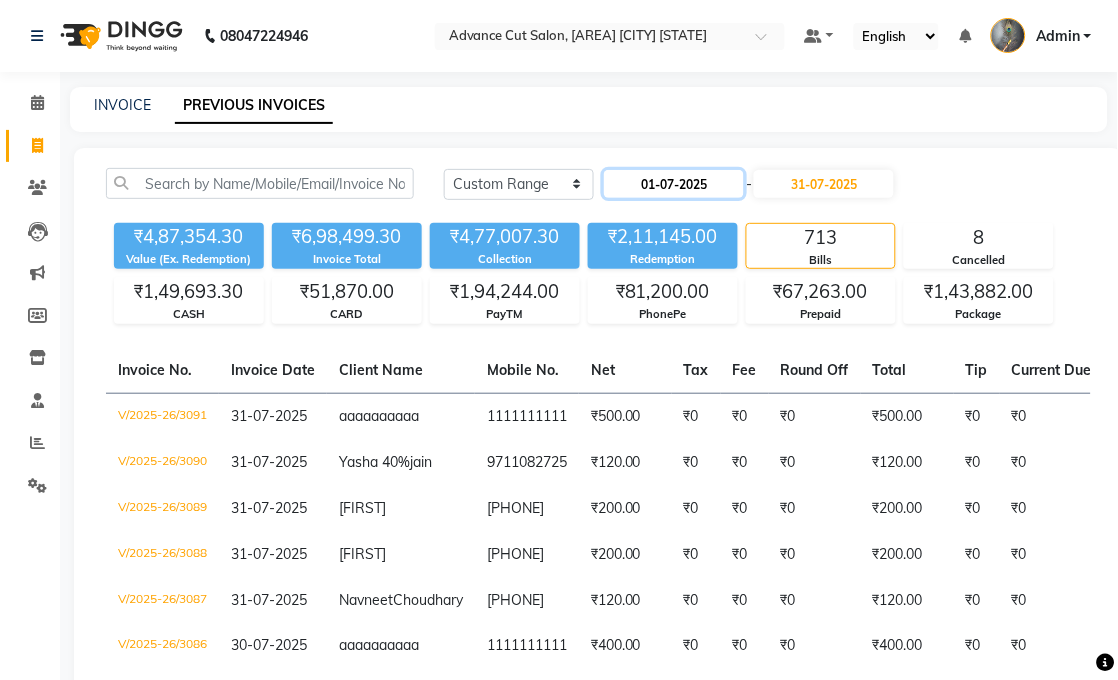 click on "01-07-2025" 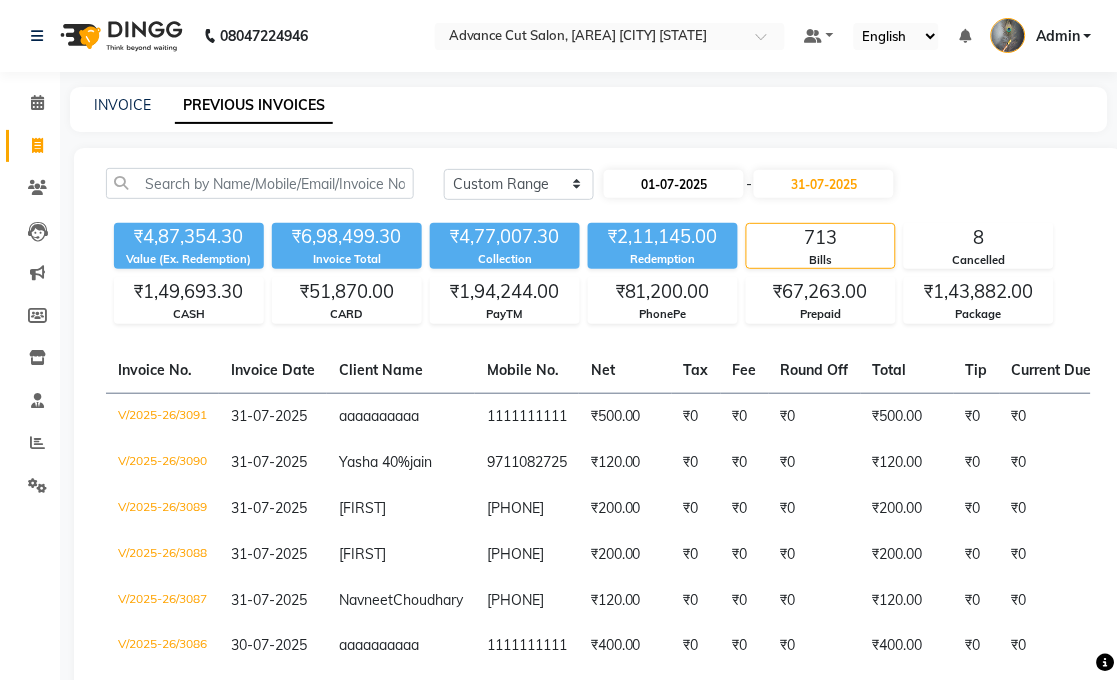 select on "7" 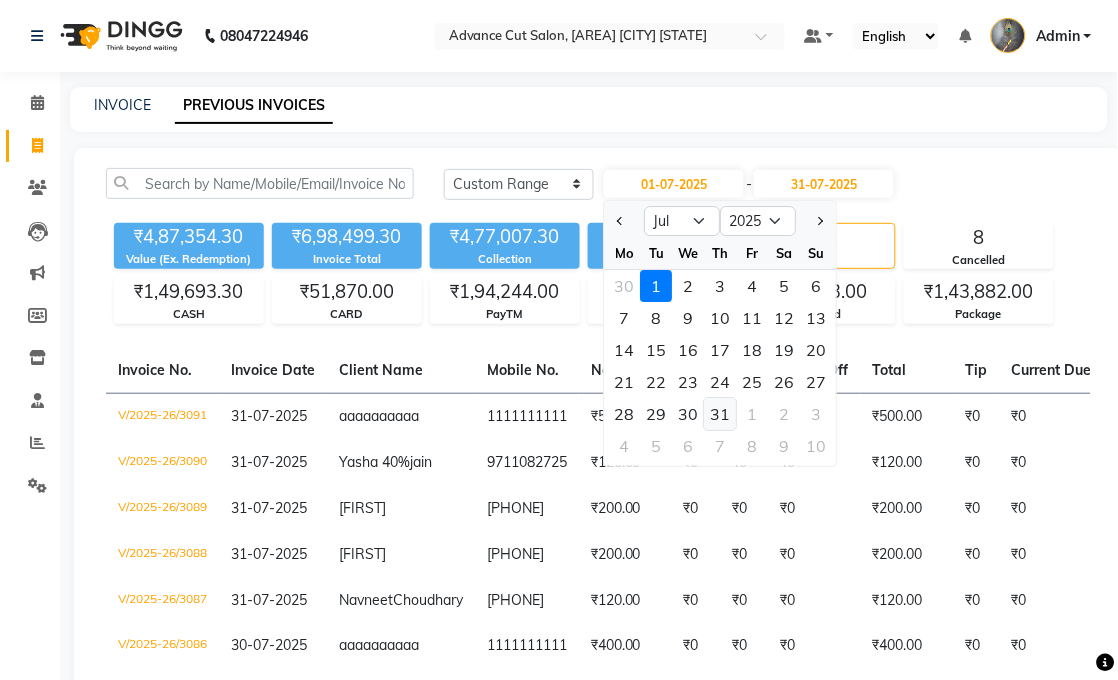 click on "31" 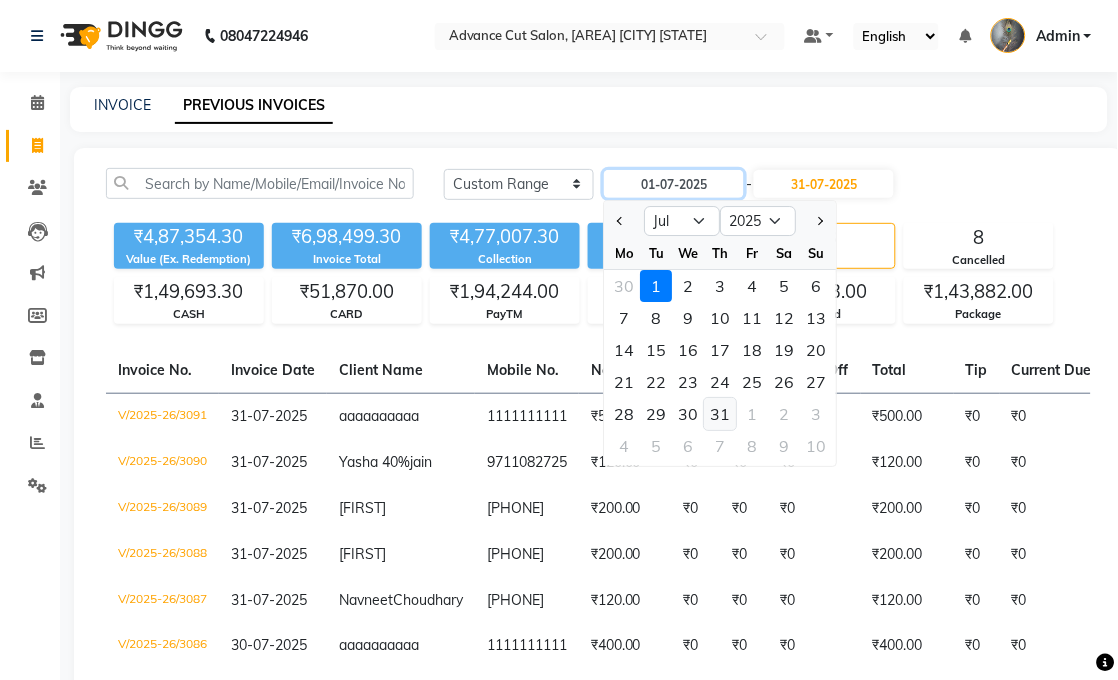 type on "31-07-2025" 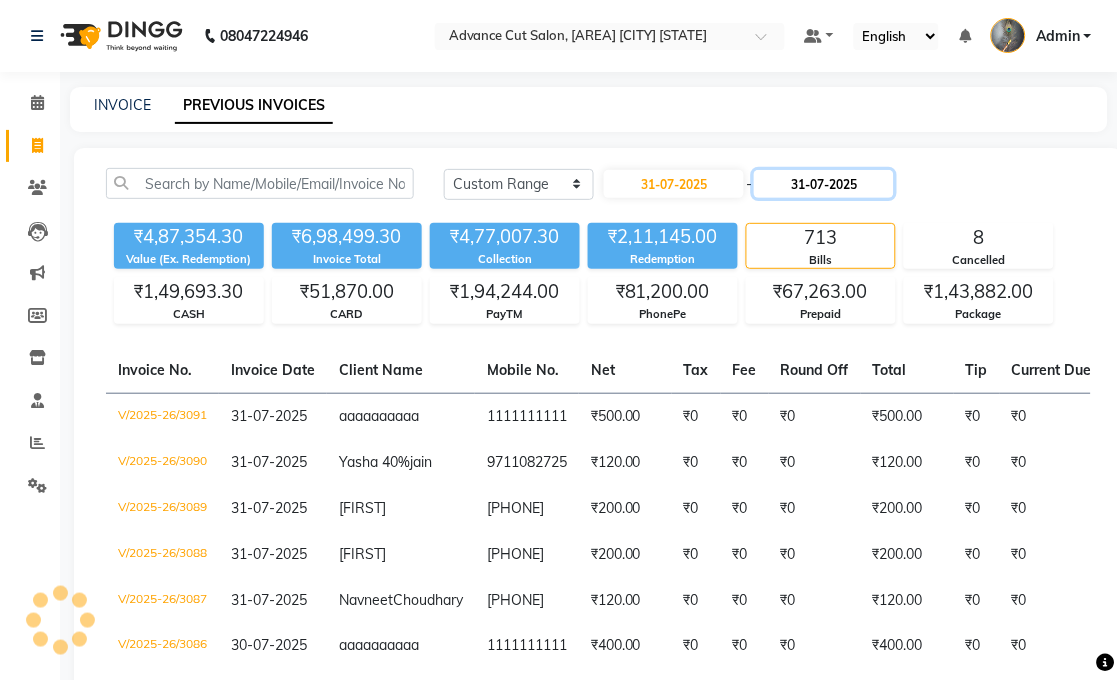 click on "31-07-2025" 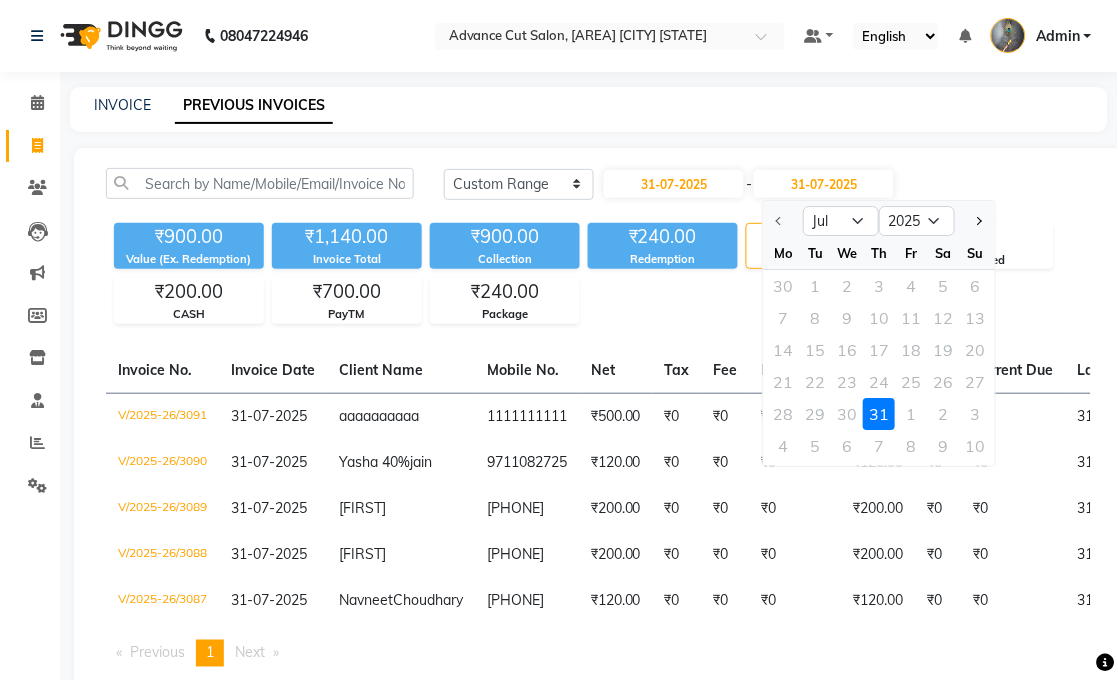 click on "31" 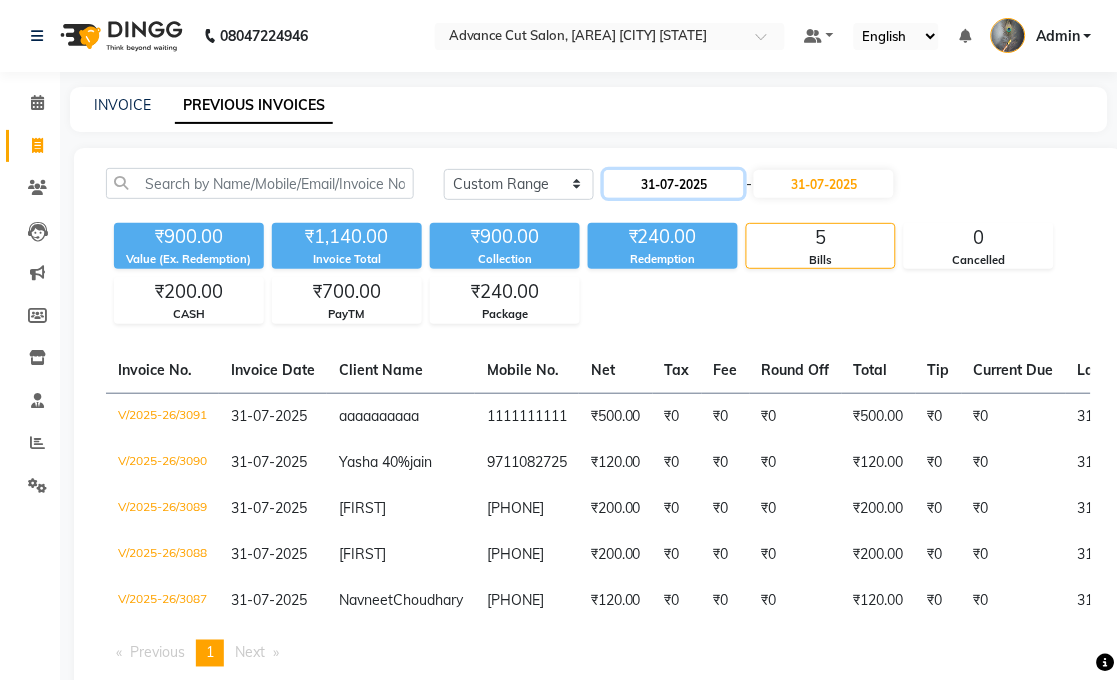 click on "31-07-2025" 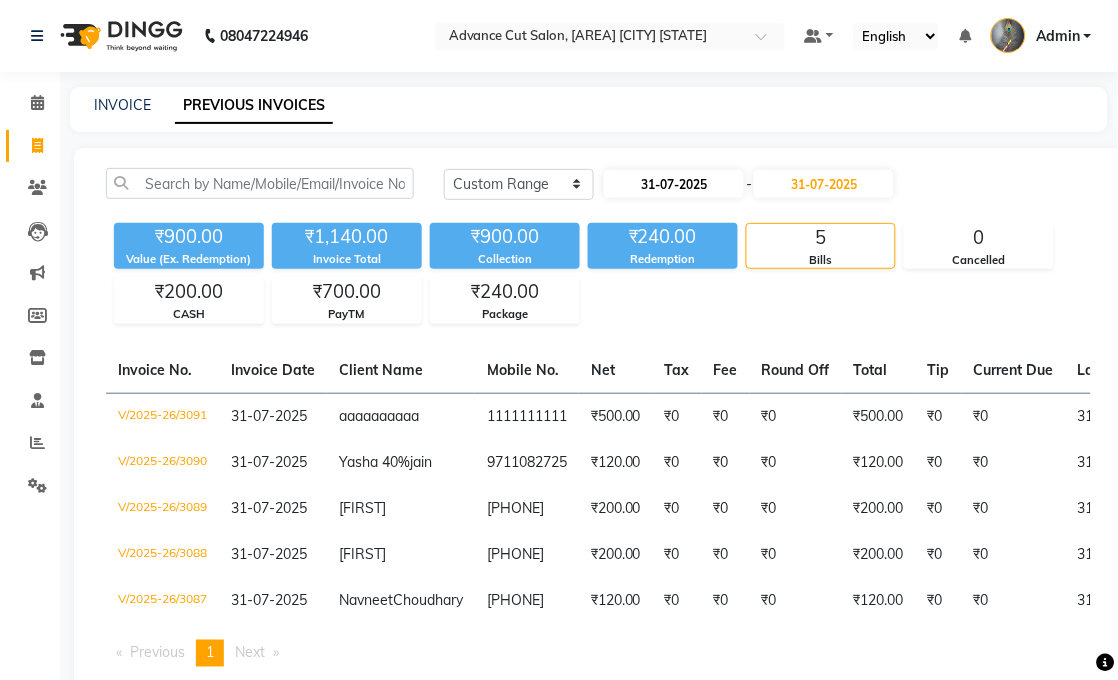 select on "7" 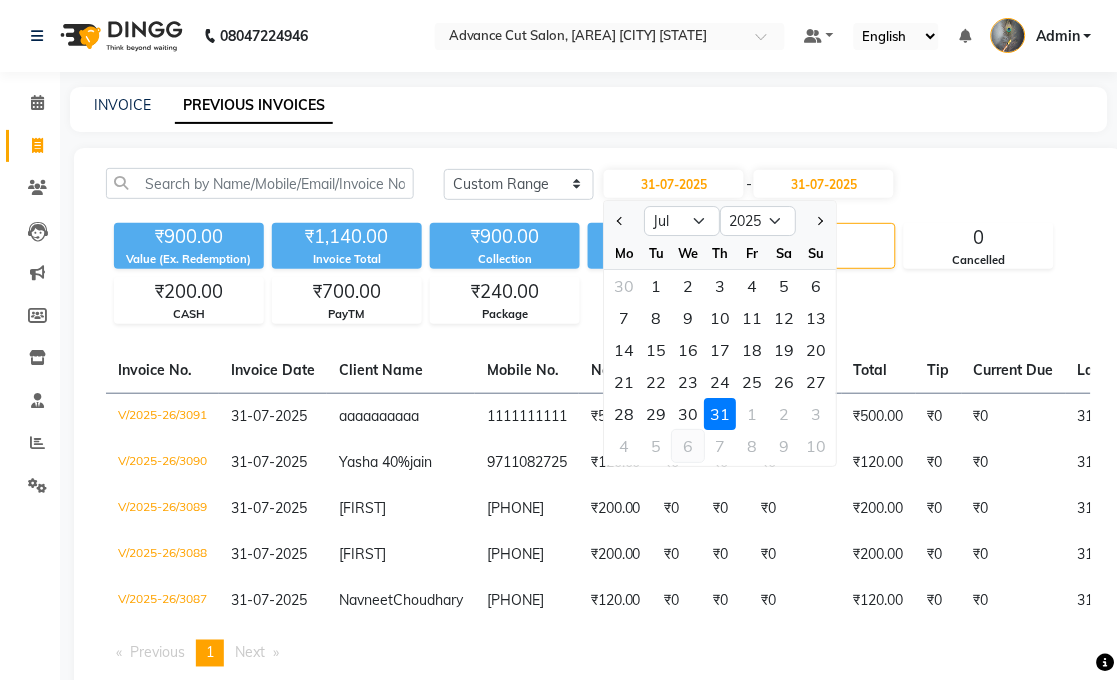 click on "6" 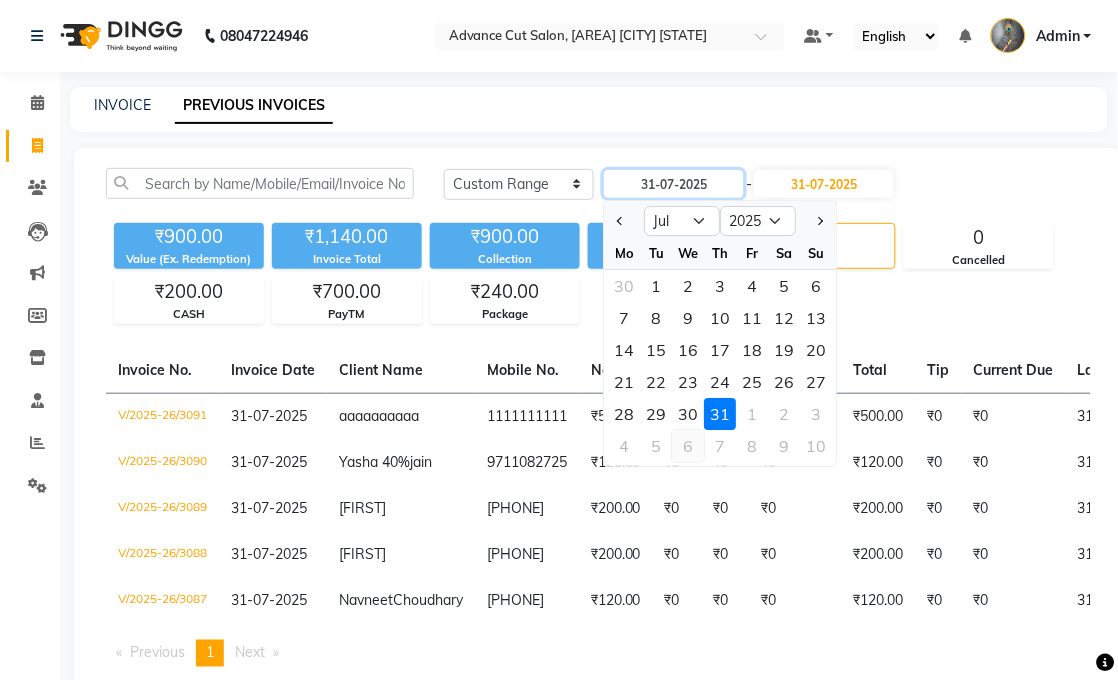 type on "06-08-2025" 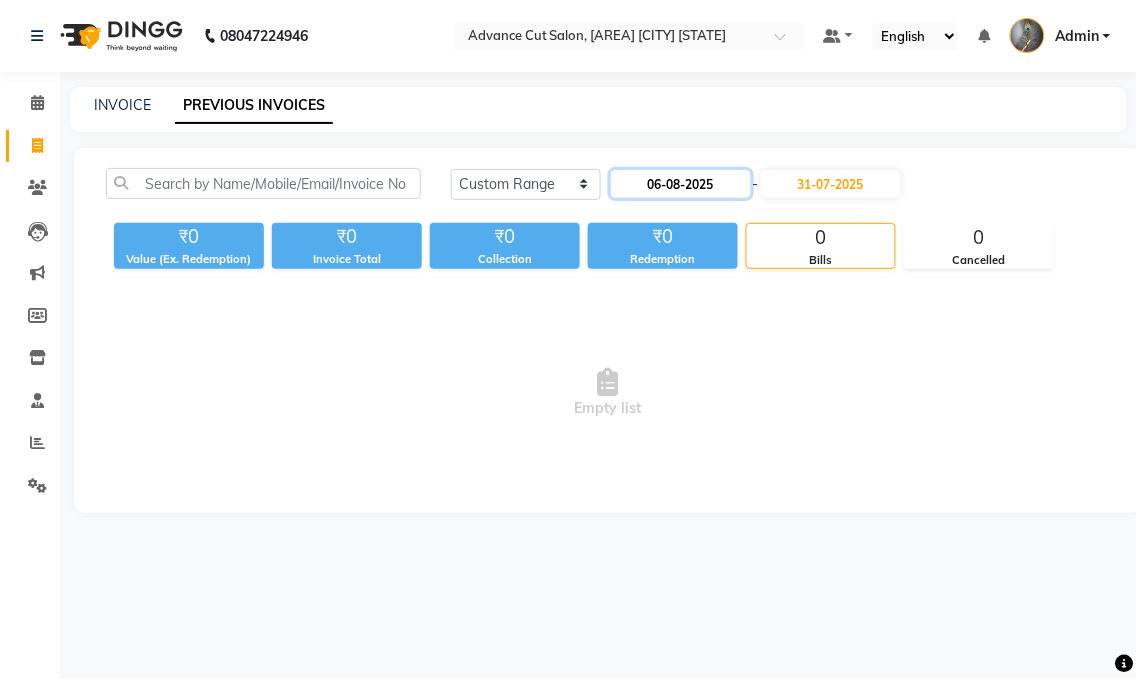 click on "06-08-2025" 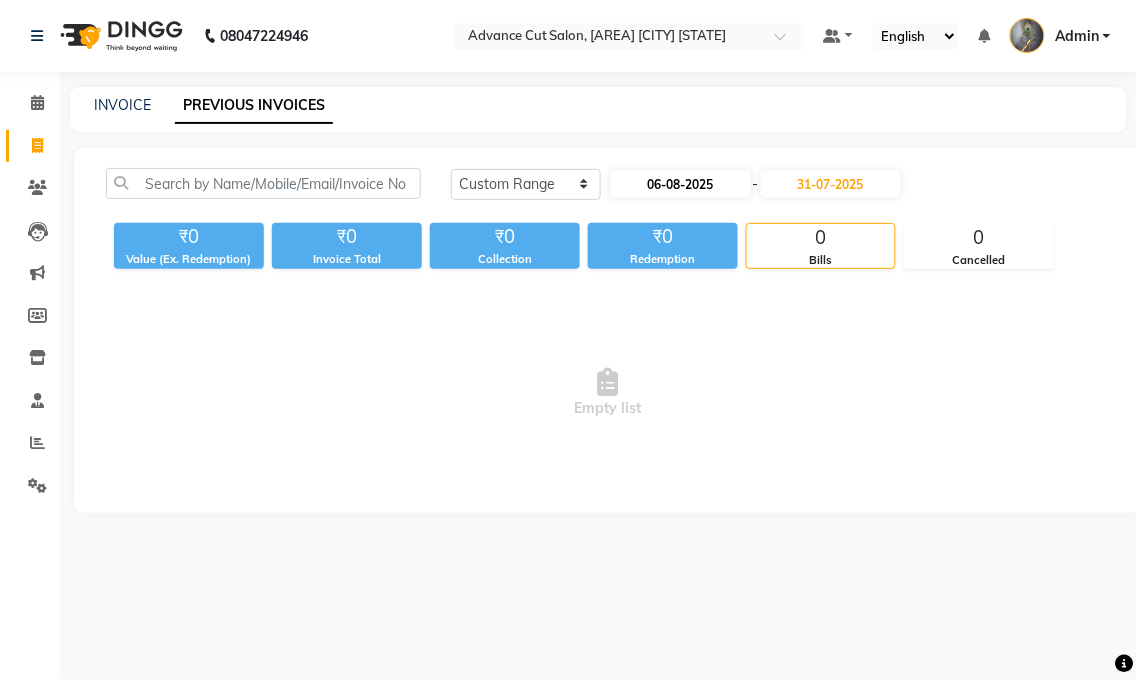select on "8" 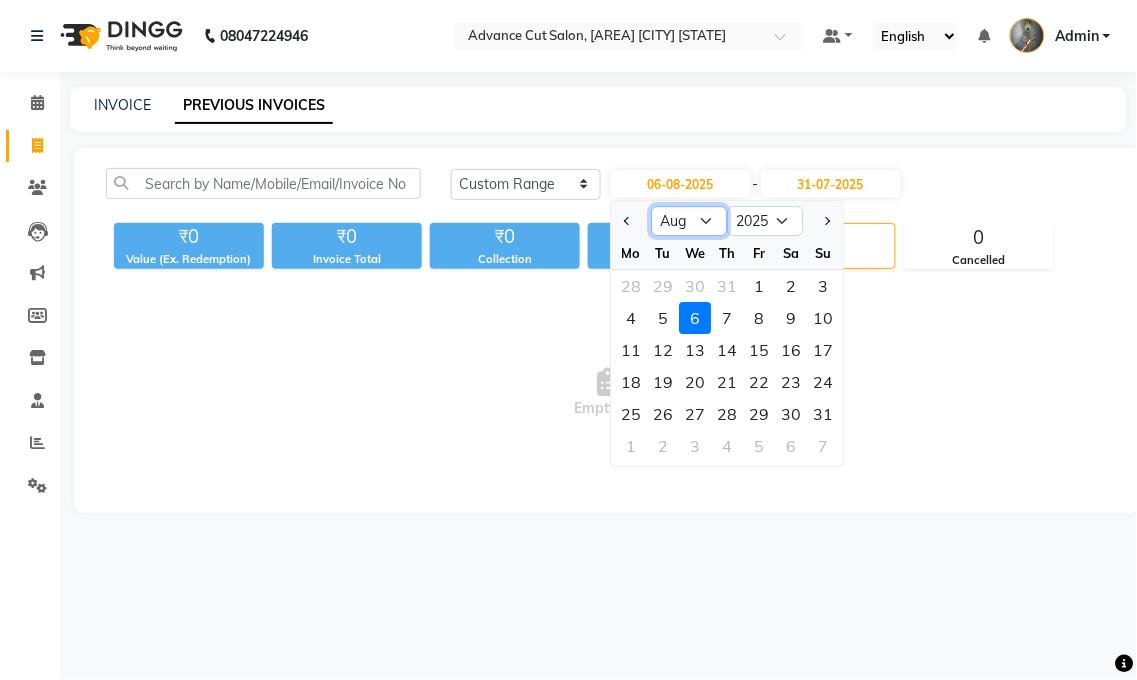click on "Jan Feb Mar Apr May Jun Jul Aug Sep Oct Nov Dec" 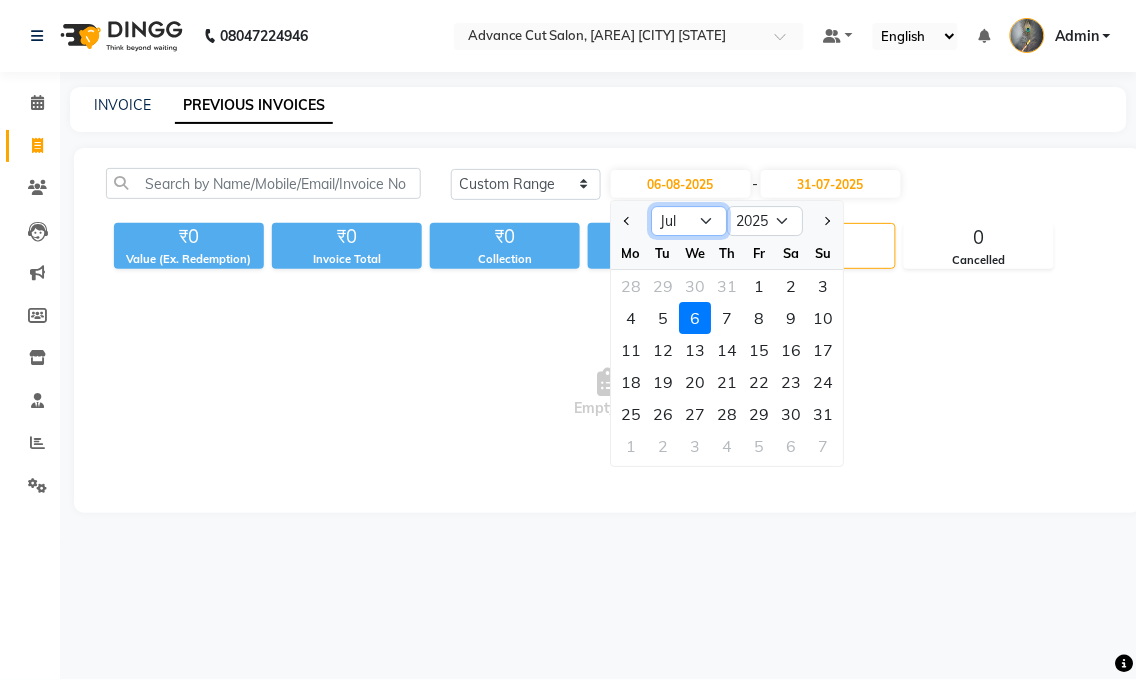 click on "Jan Feb Mar Apr May Jun Jul Aug Sep Oct Nov Dec" 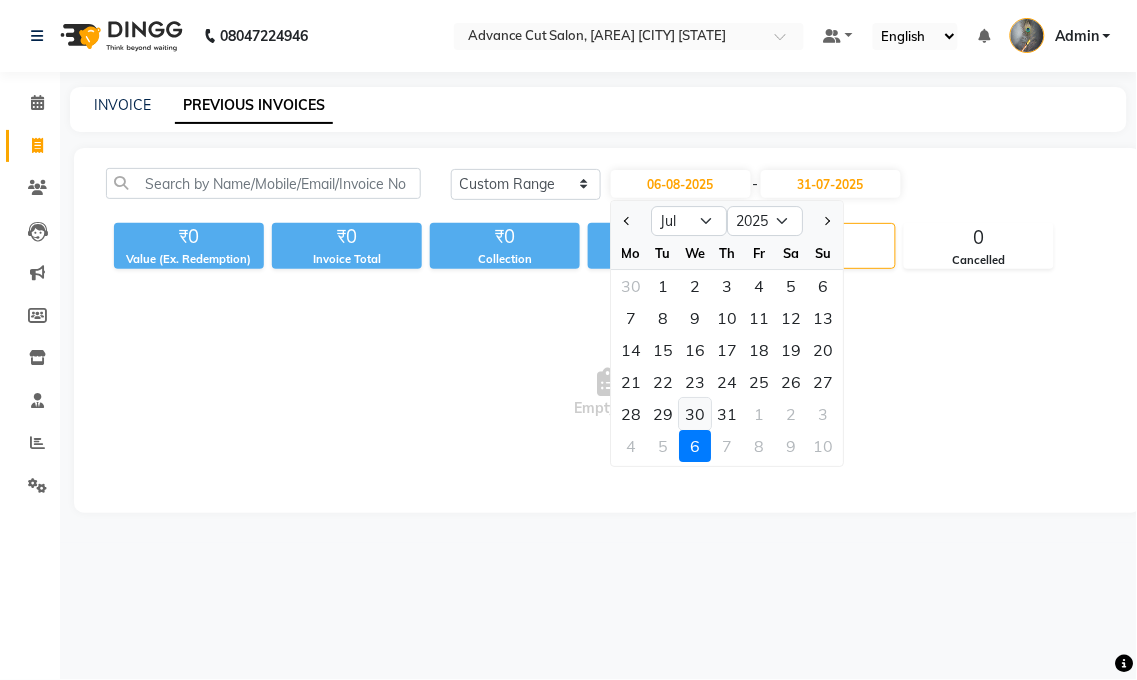 click on "30" 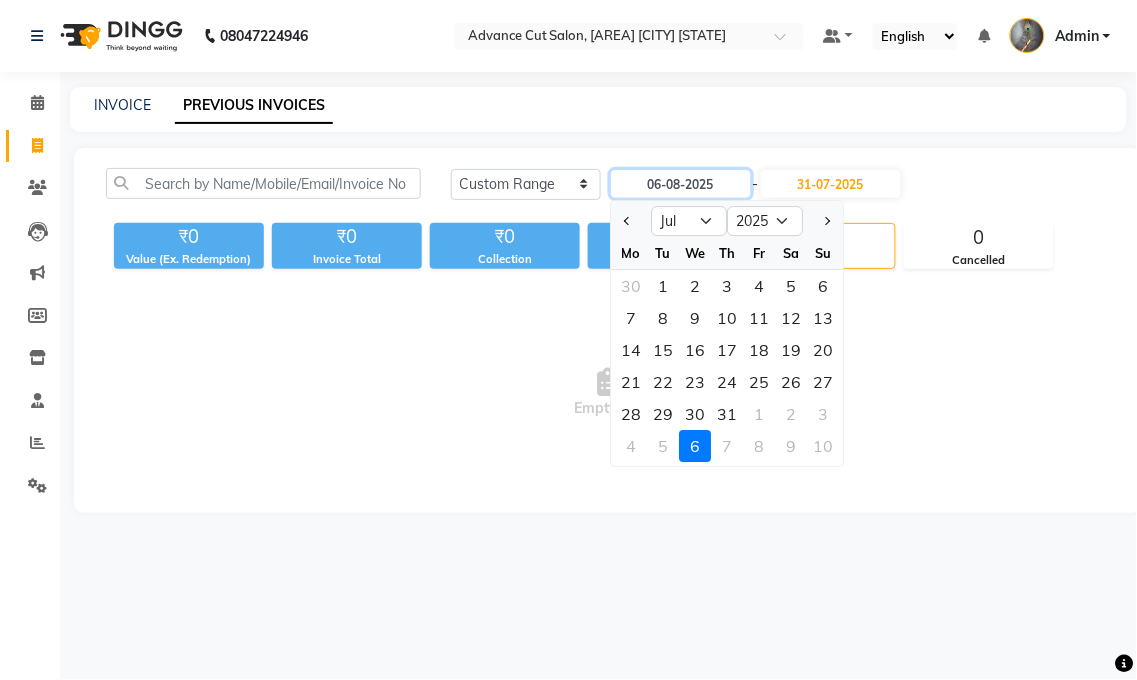 type on "30-07-2025" 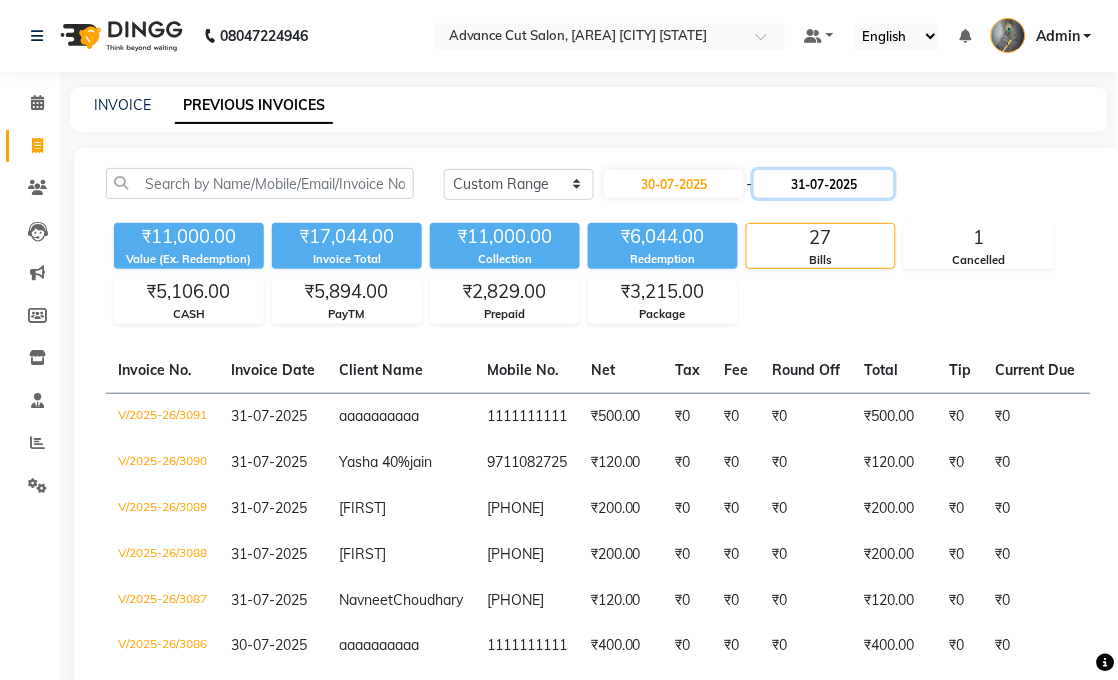 click on "31-07-2025" 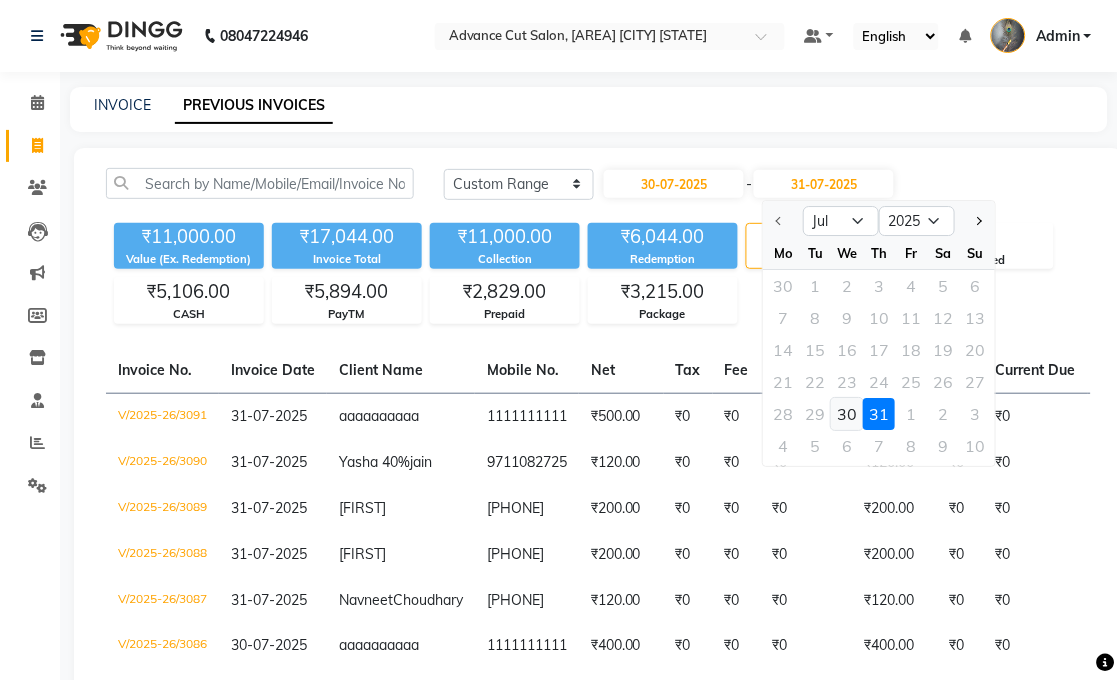 click on "30" 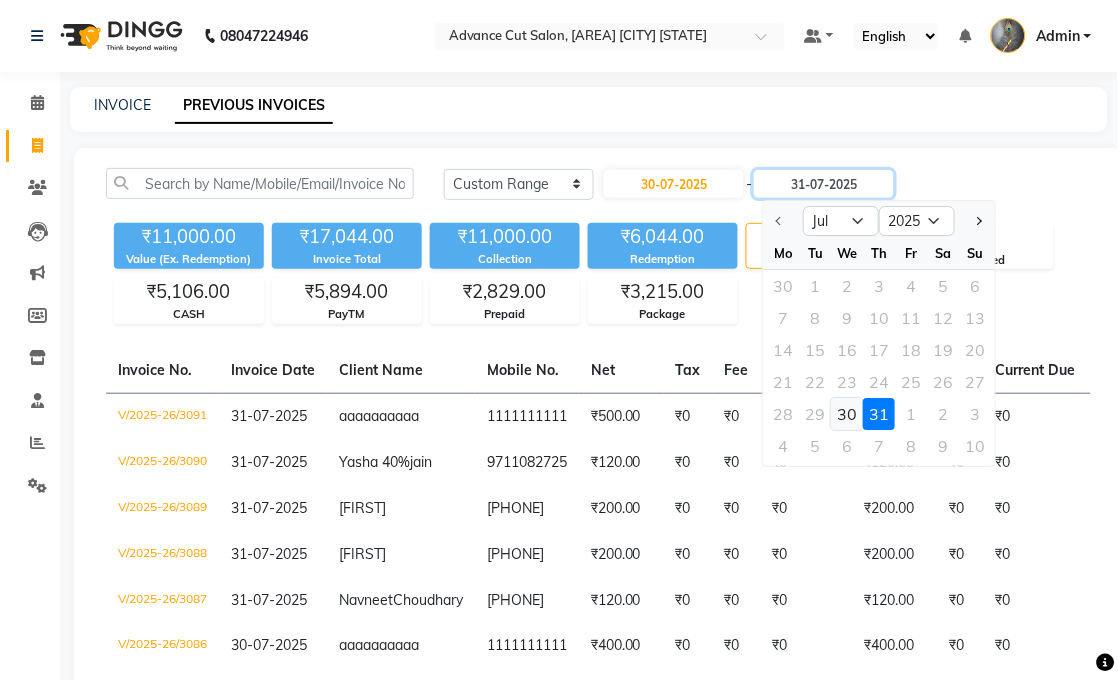 type on "30-07-2025" 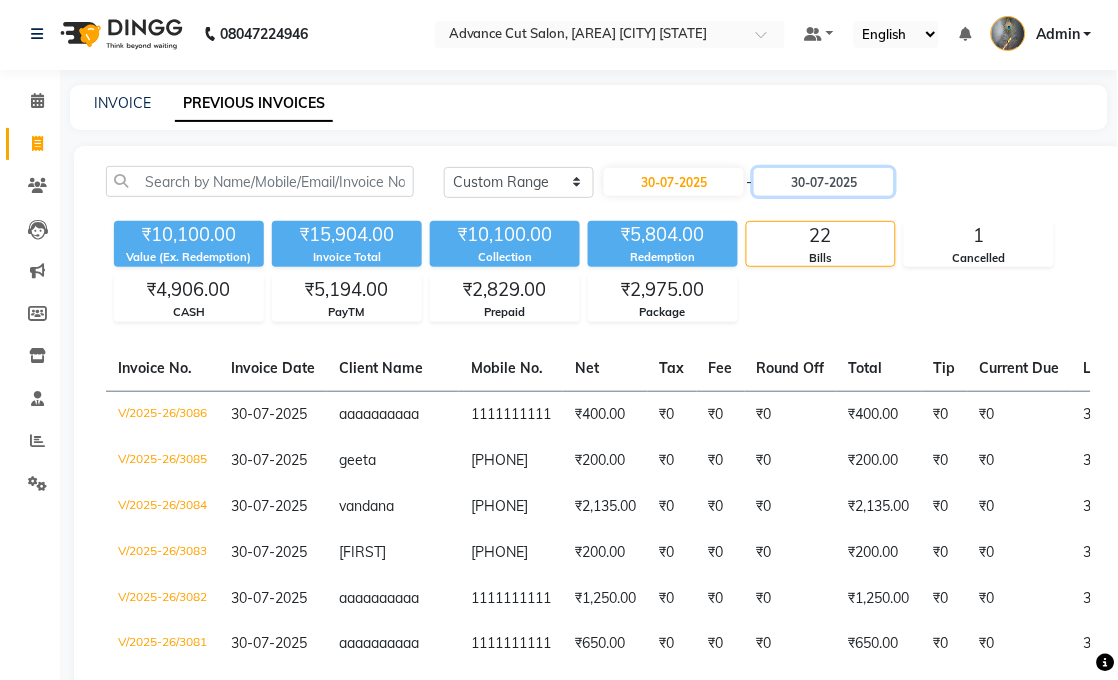 scroll, scrollTop: 0, scrollLeft: 0, axis: both 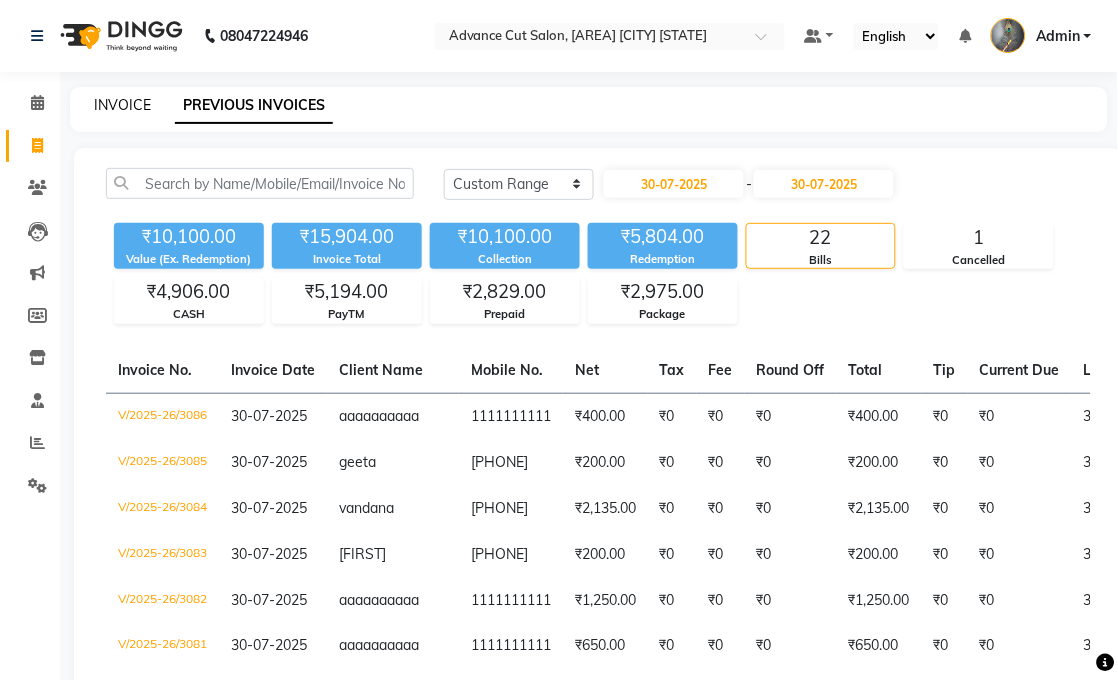click on "INVOICE" 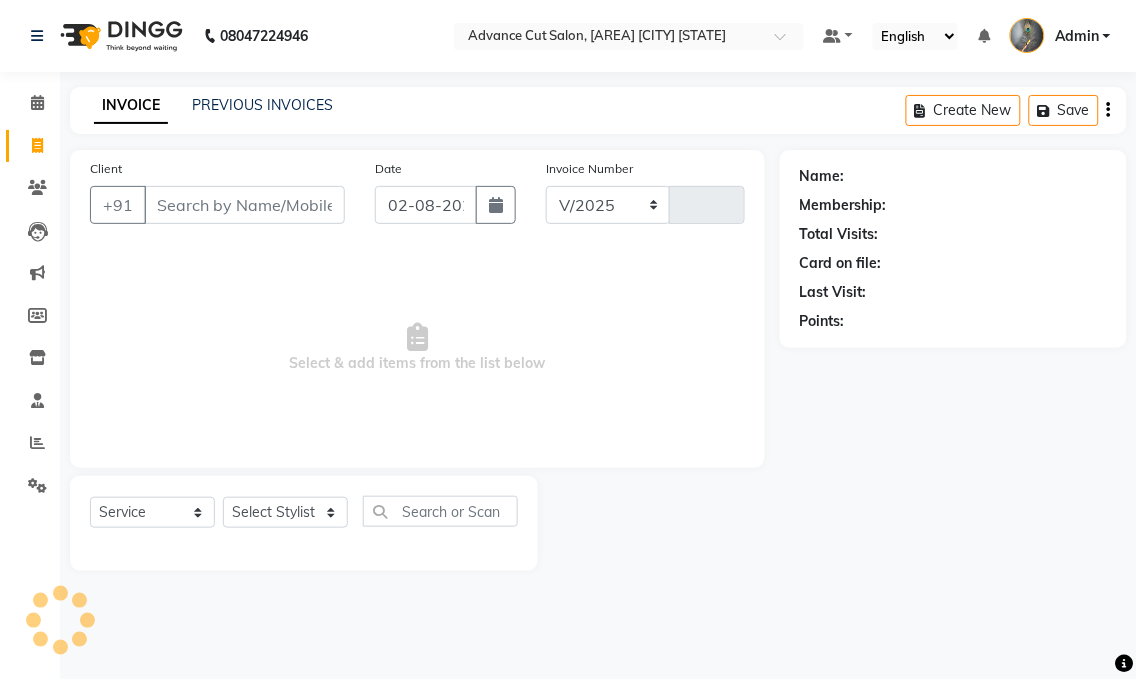 select on "4939" 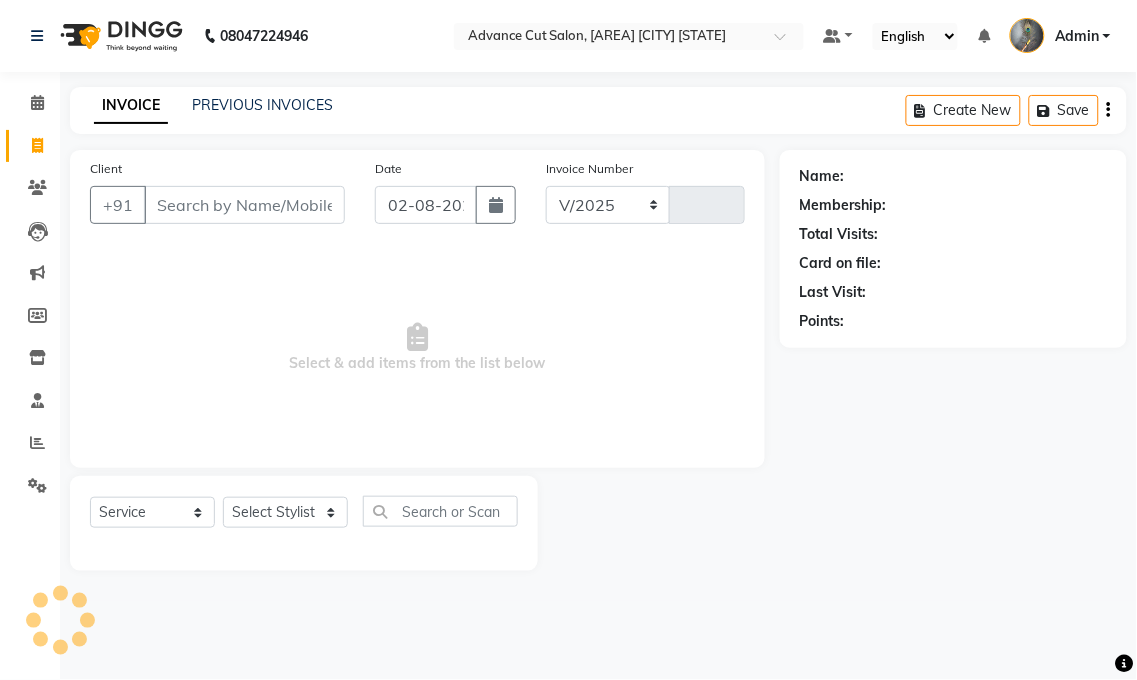 type on "3114" 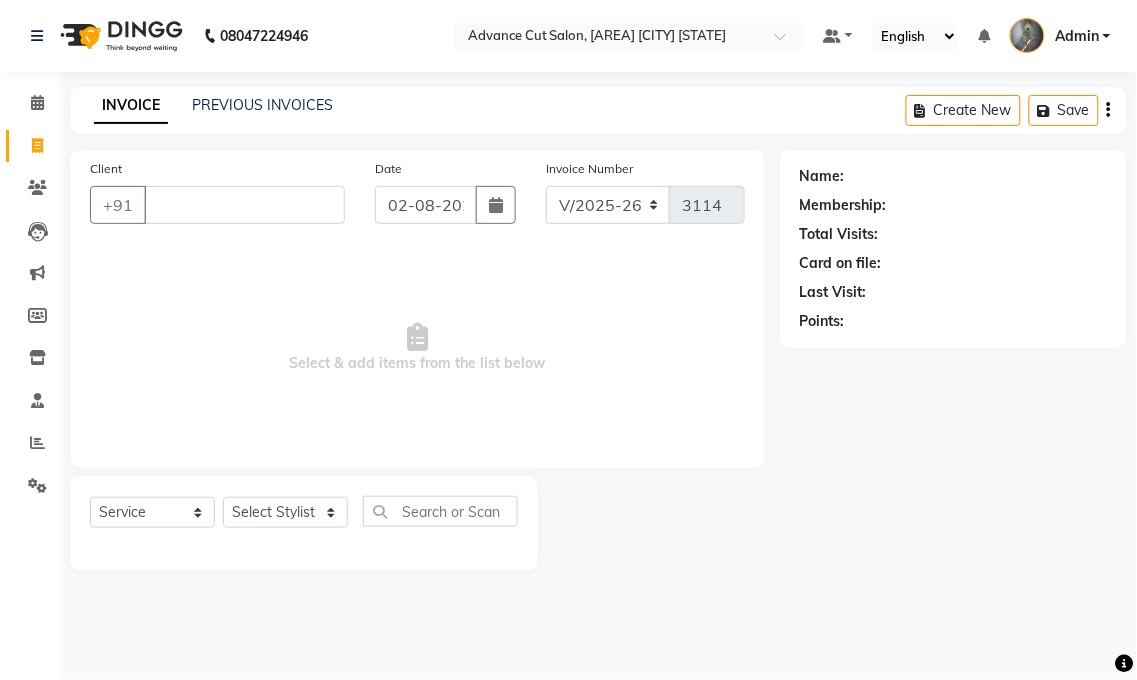 type 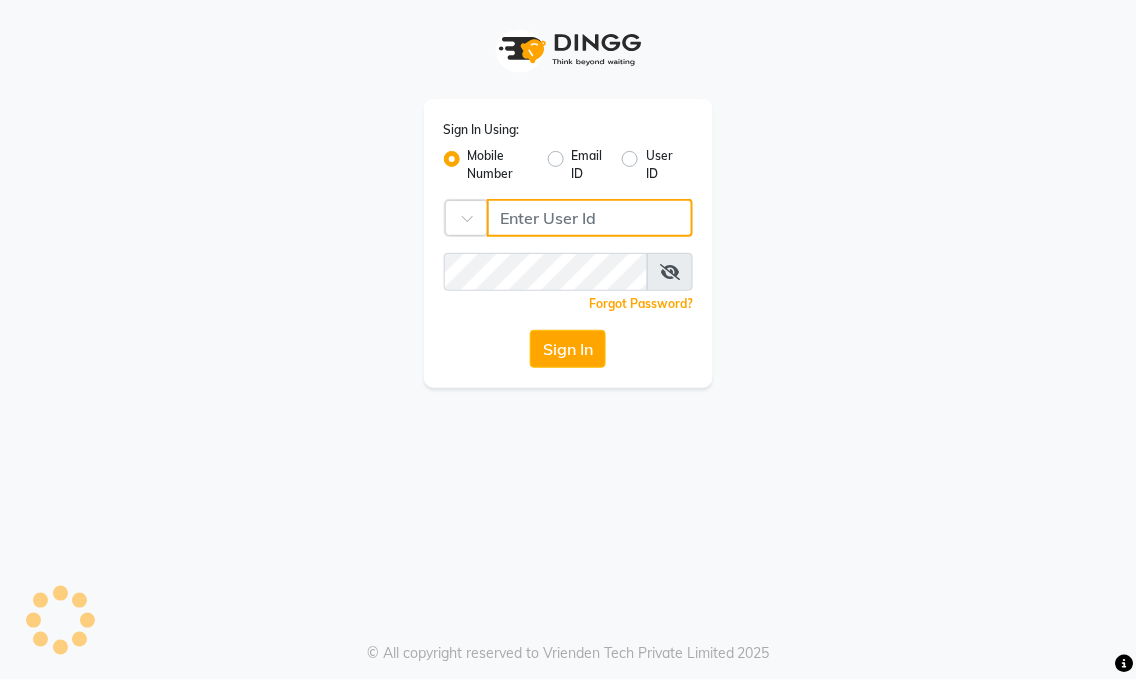 type on "9491146000" 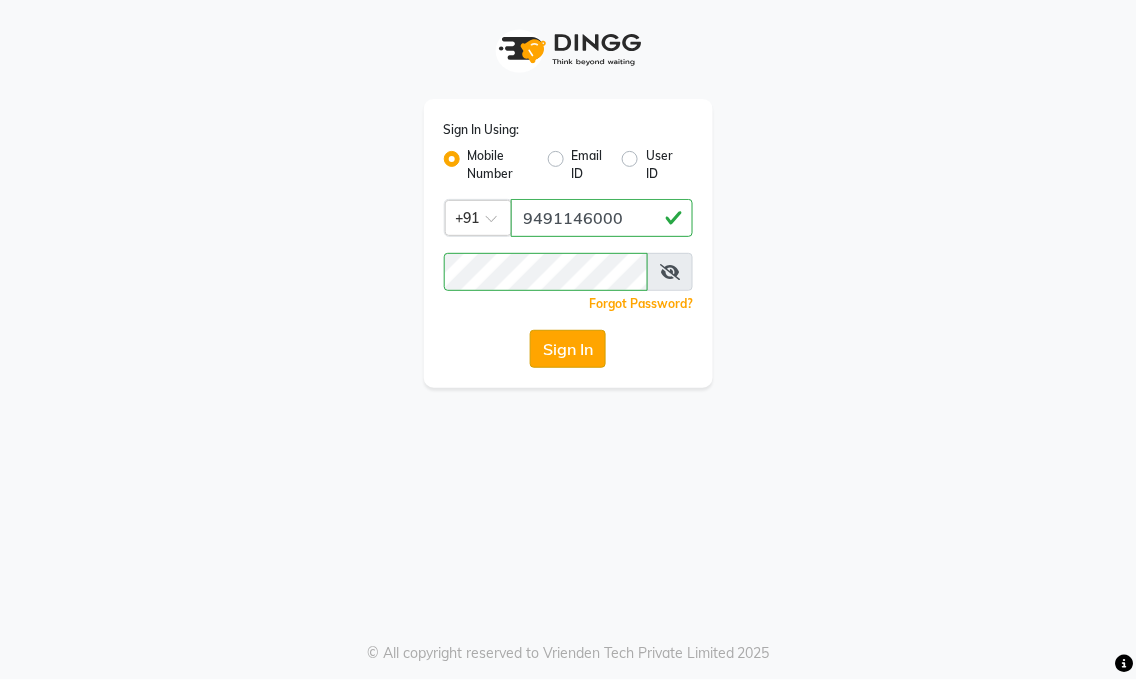 click on "Sign In" 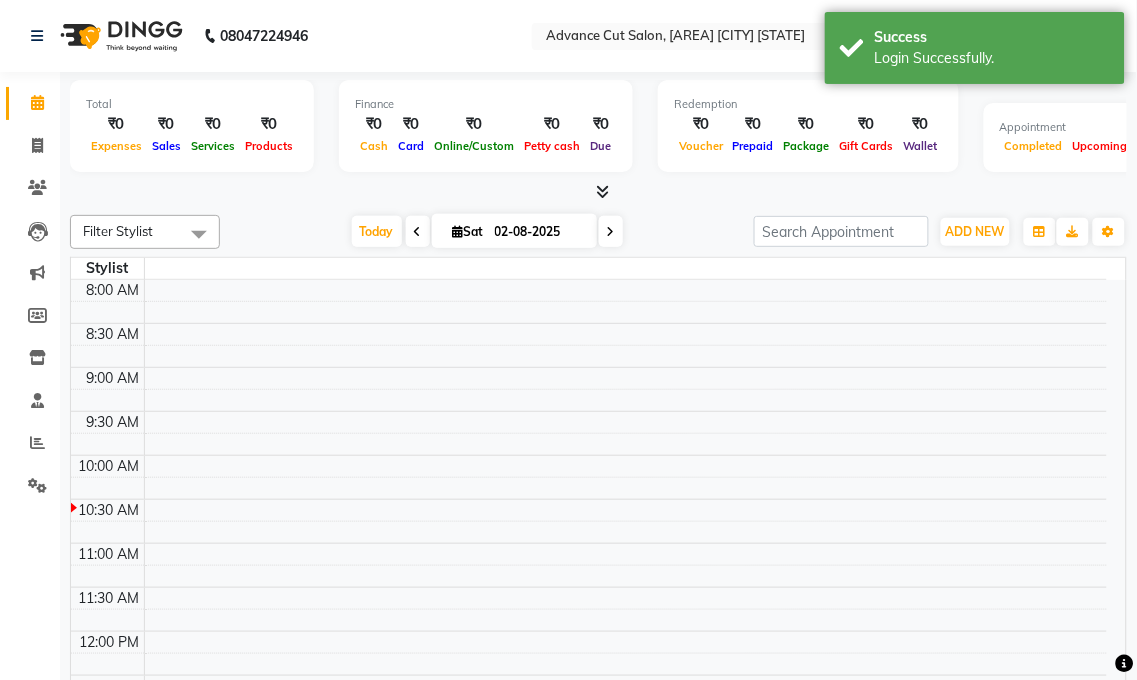 select on "en" 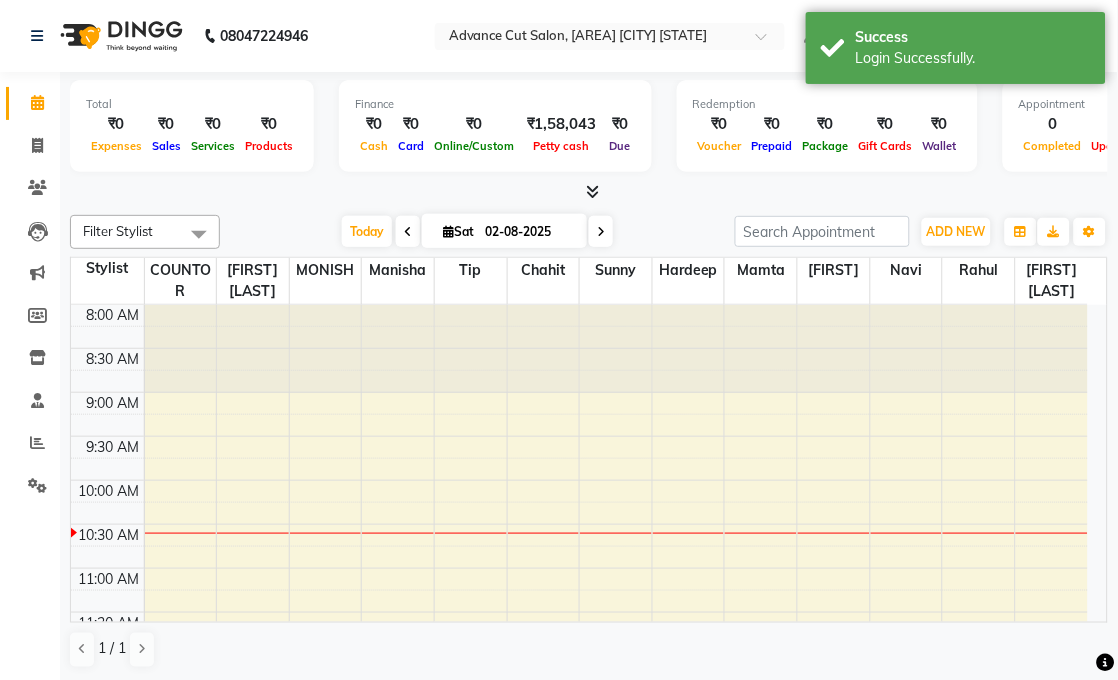 scroll, scrollTop: 0, scrollLeft: 0, axis: both 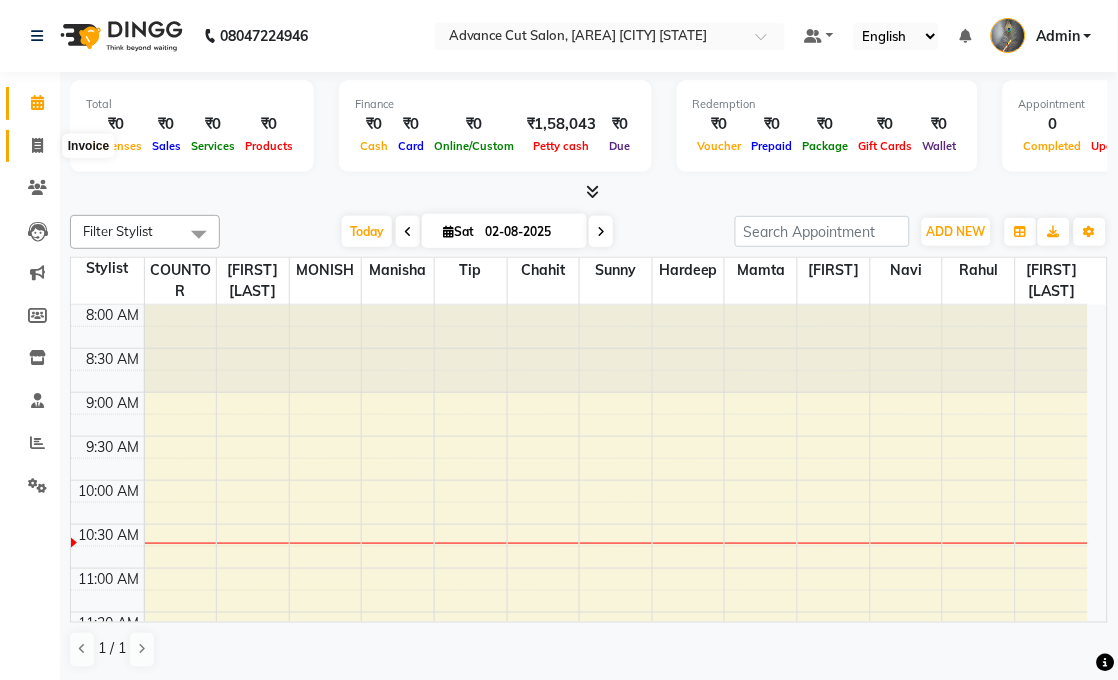 click 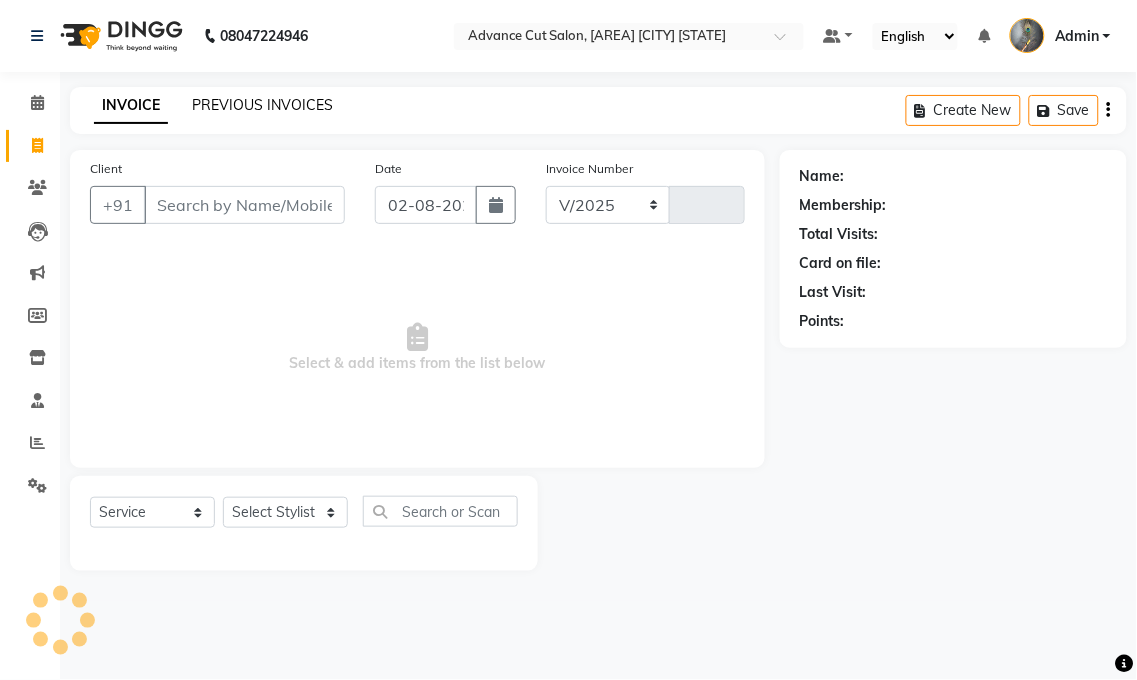 select on "4939" 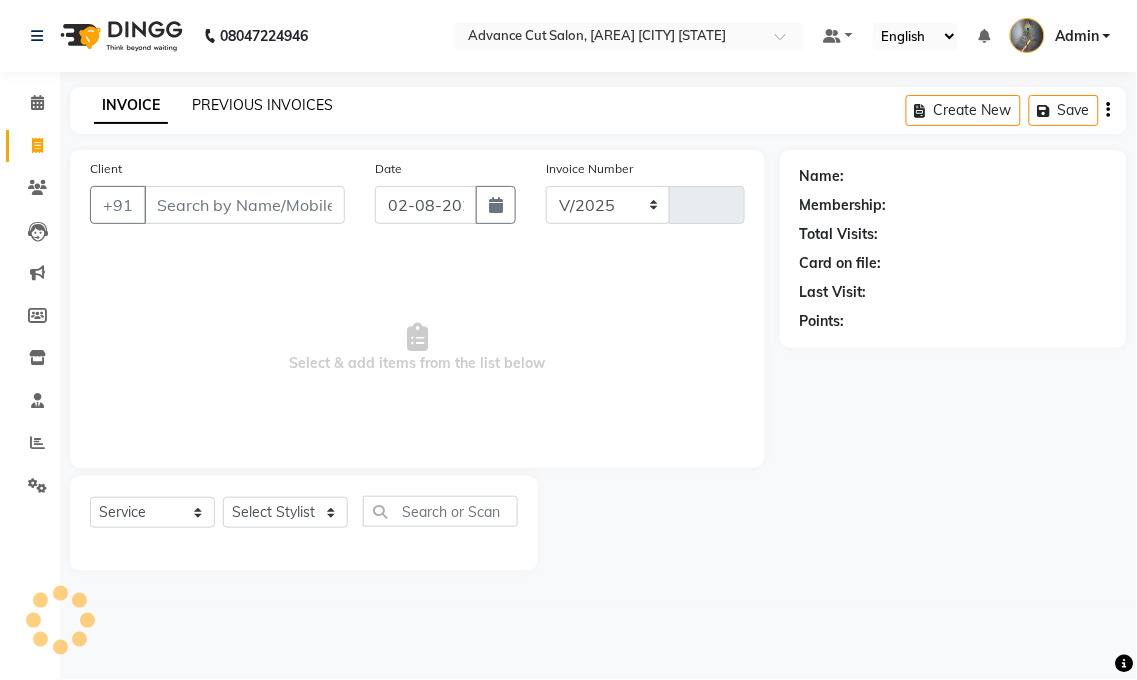 type on "3114" 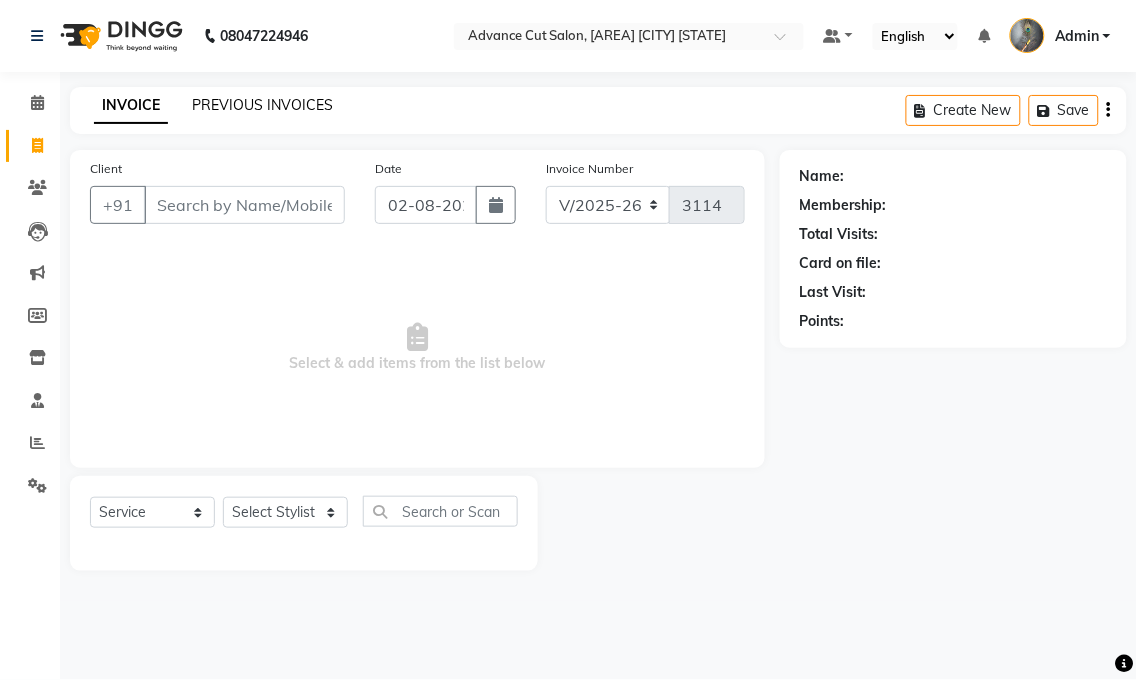 click on "PREVIOUS INVOICES" 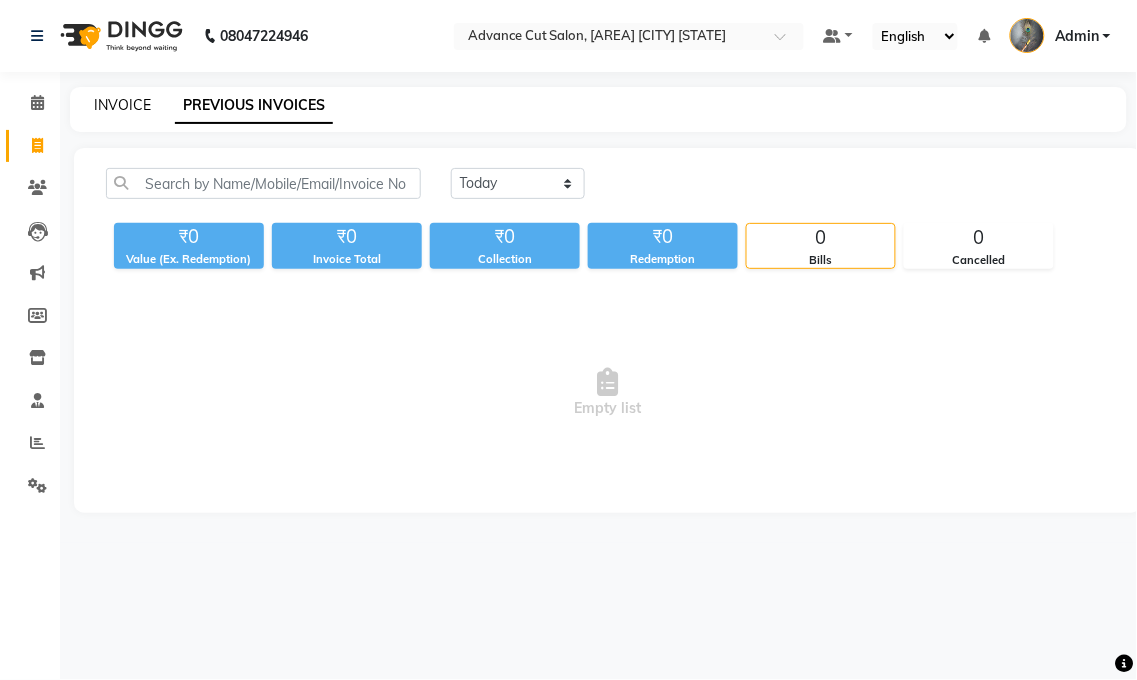 click on "INVOICE" 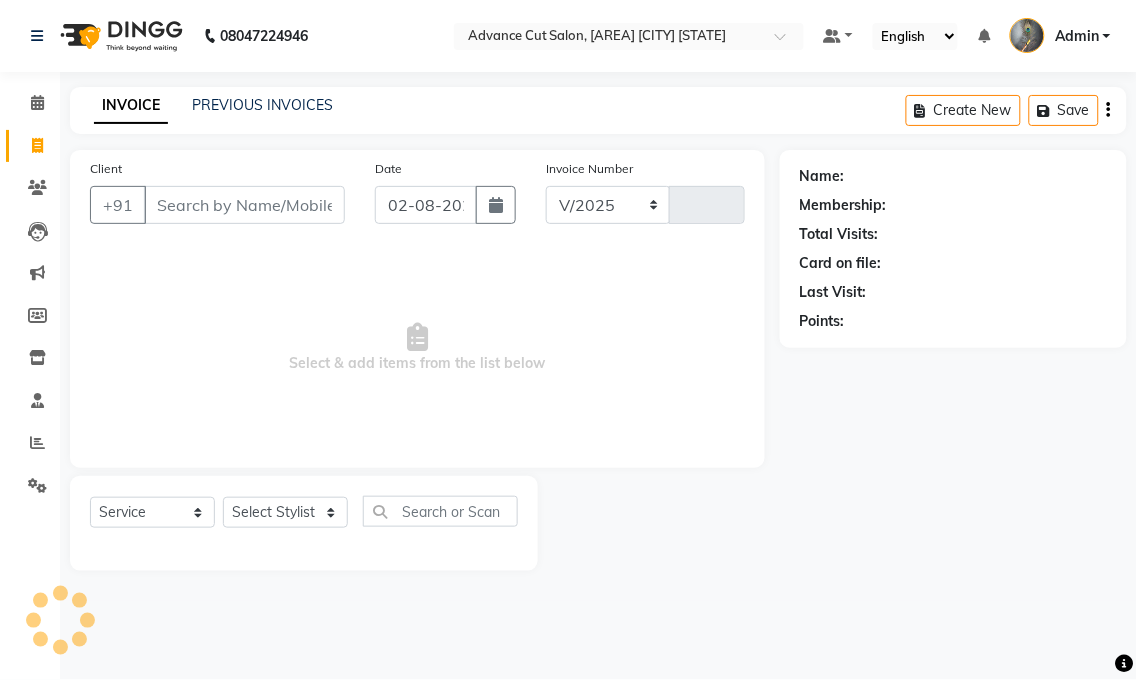 select on "4939" 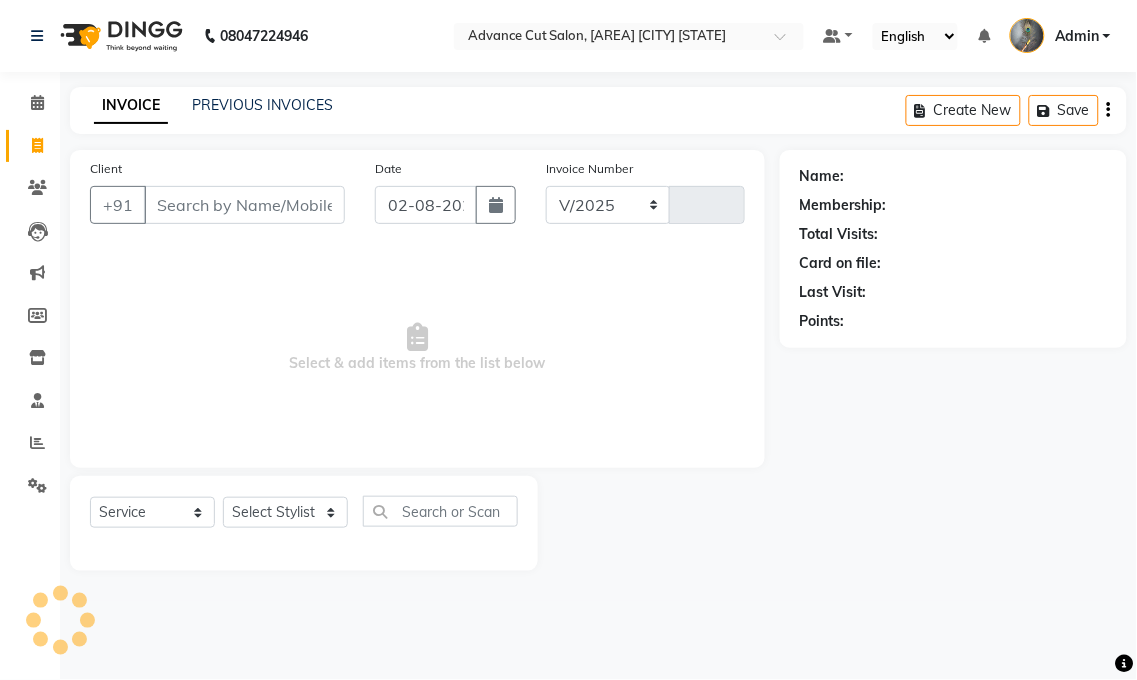 type on "3114" 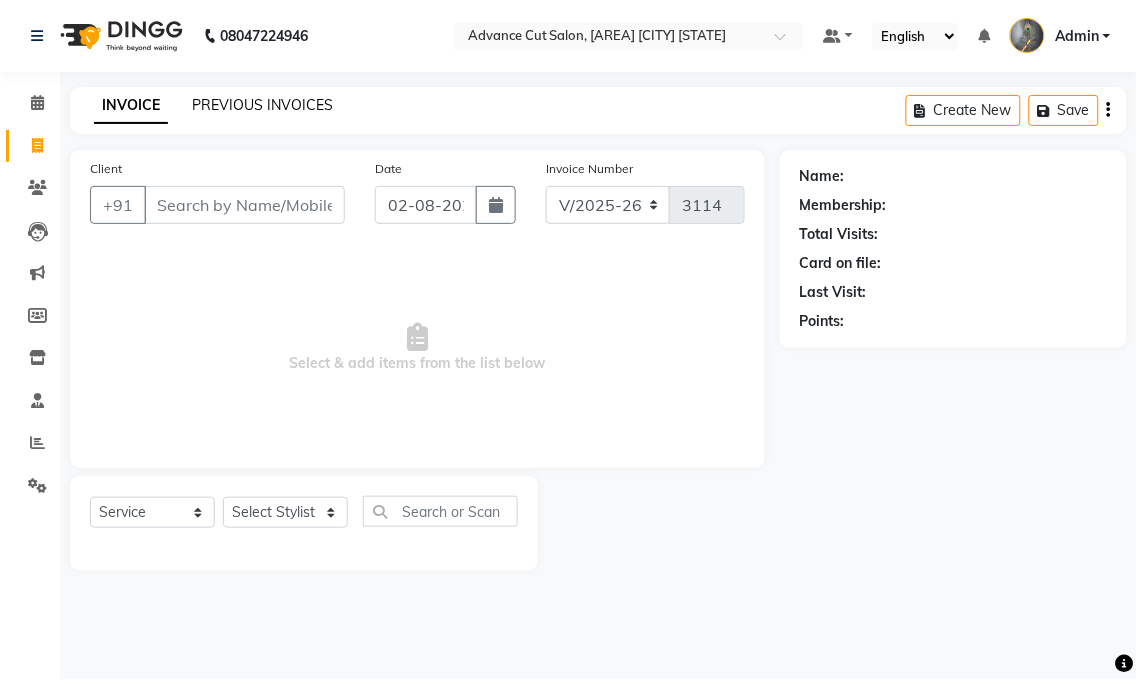 click on "PREVIOUS INVOICES" 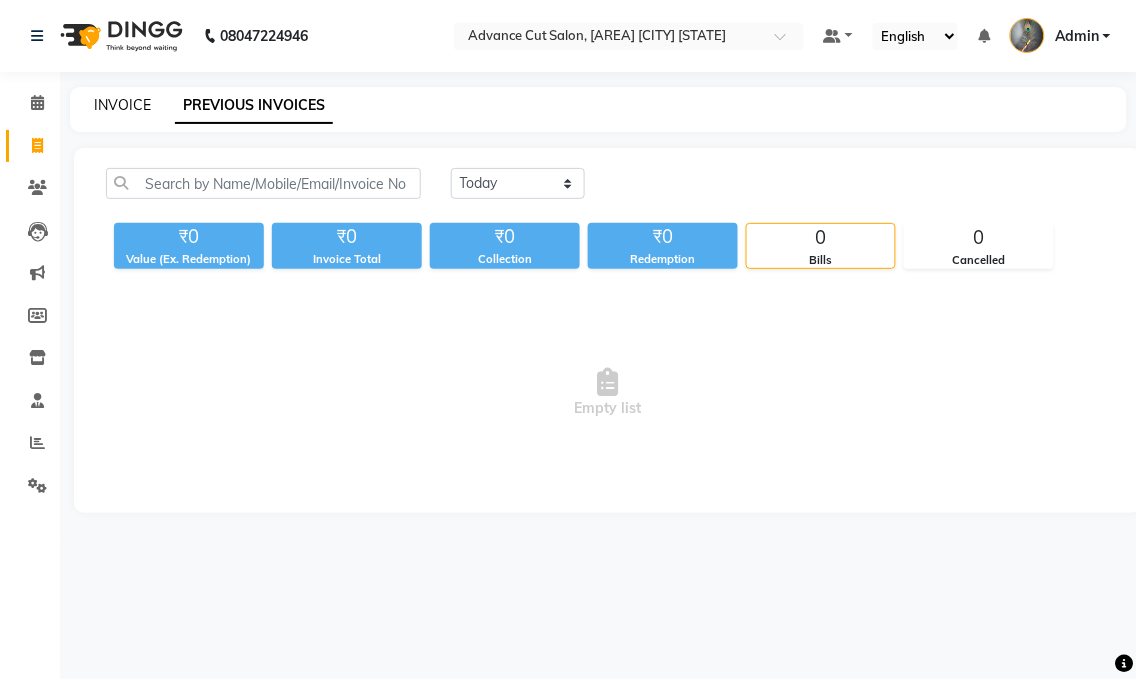 click on "INVOICE" 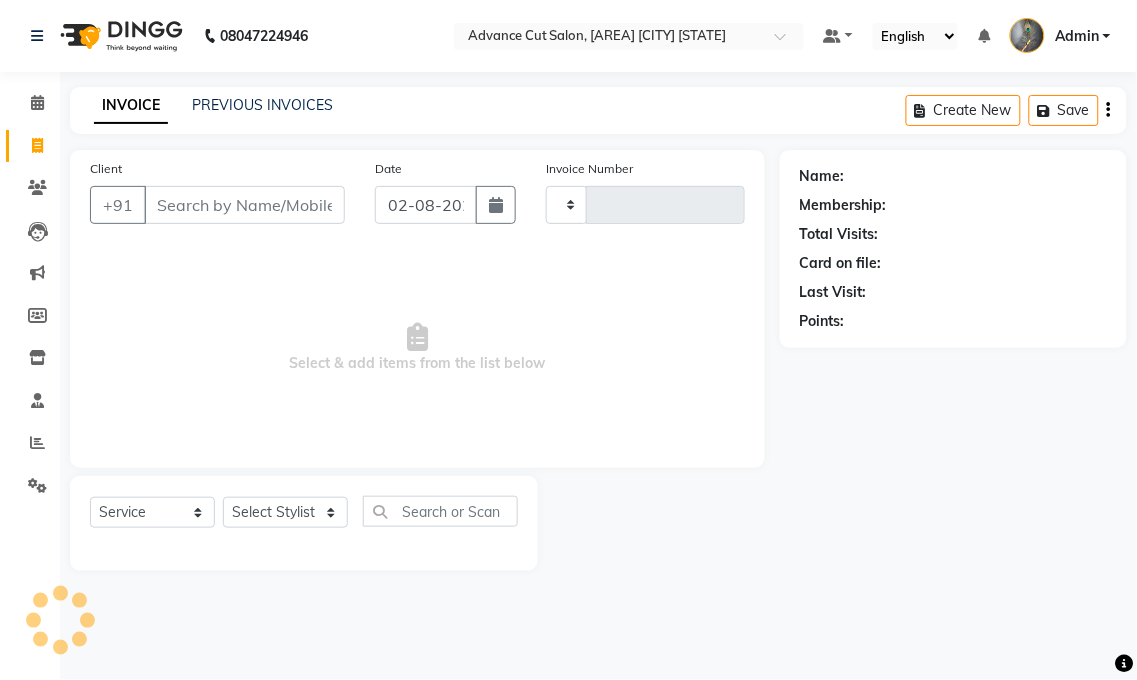 type on "3114" 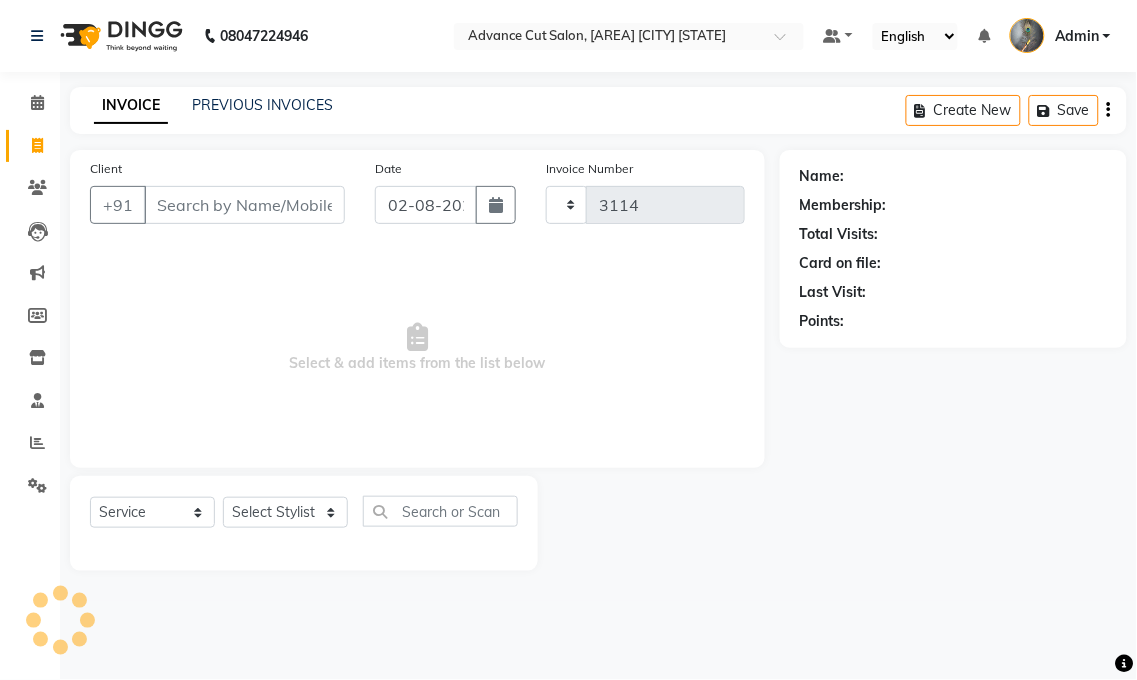 select on "4939" 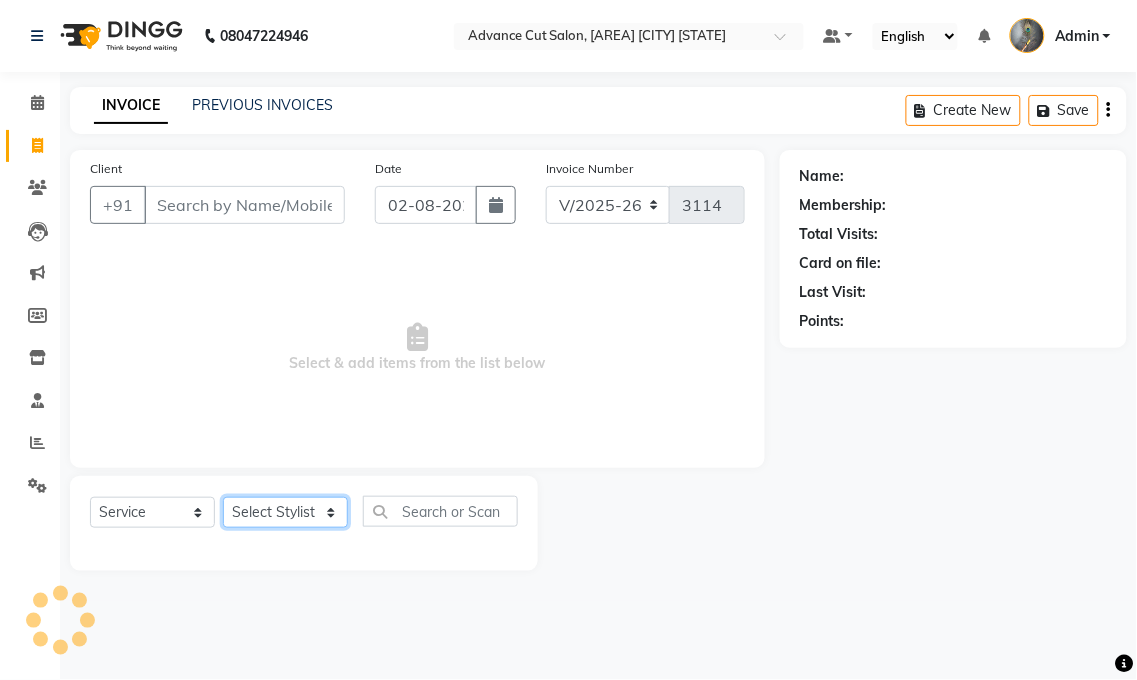 click on "Select Stylist" 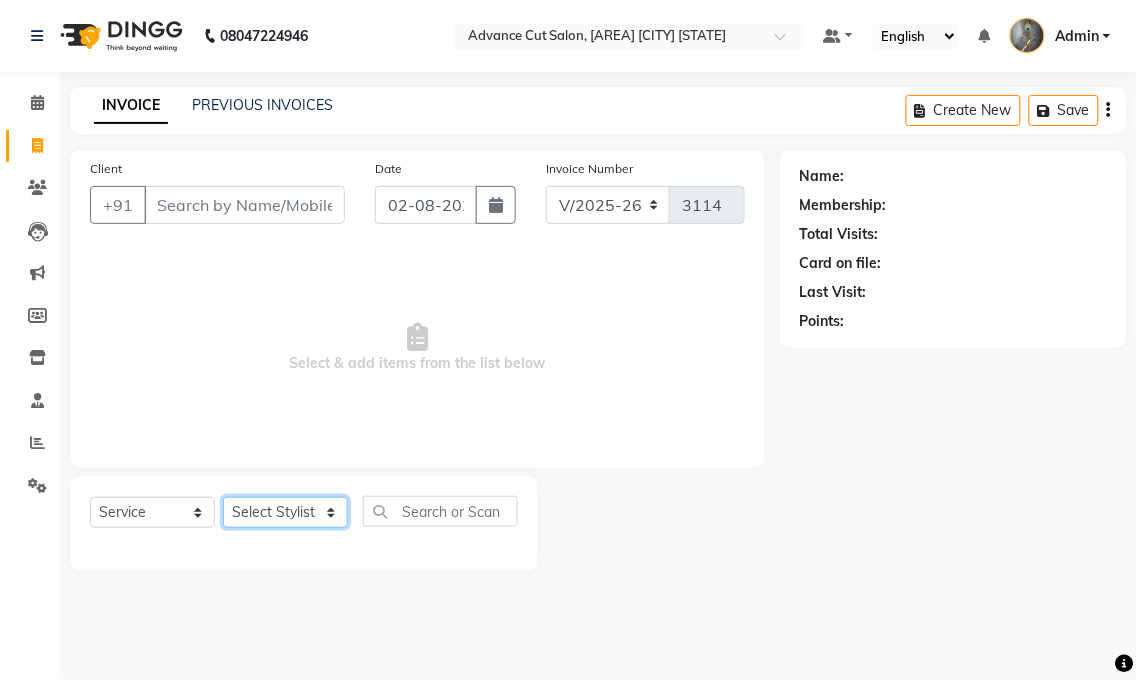select on "78660" 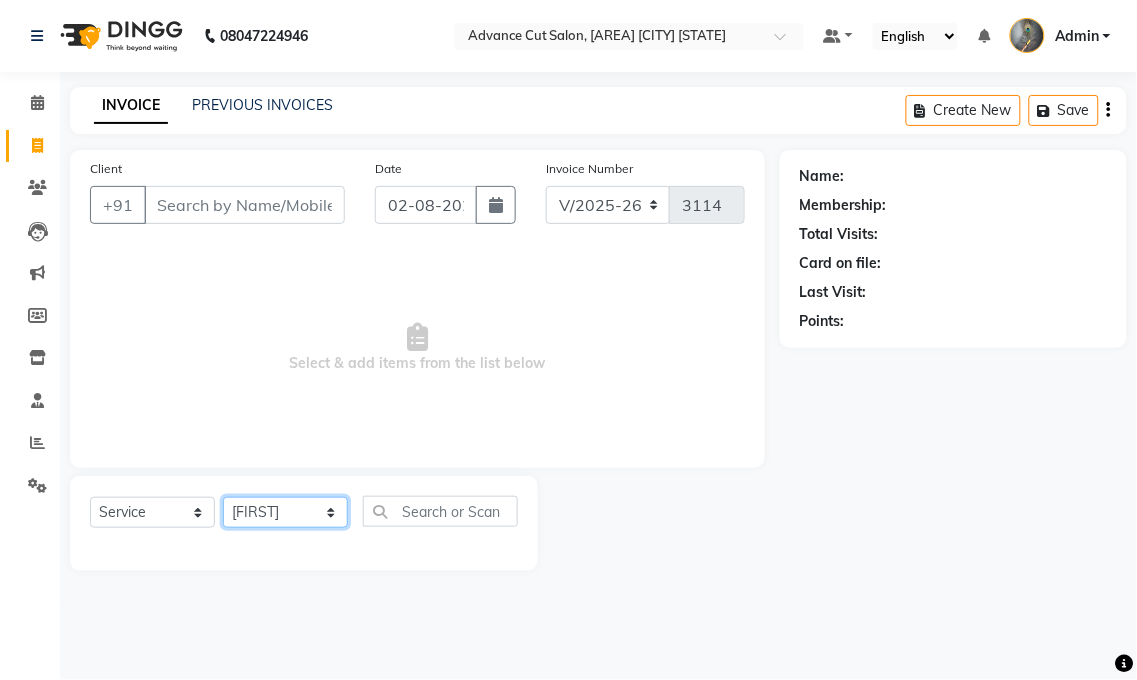 click on "Select Stylist Admin chahit COUNTOR [FIRST] [FIRST] [FIRST] [FIRST] [FIRST] [FIRST] [FIRST] [FIRST] [FIRST] [FIRST] [FIRST] [FIRST] [FIRST] [FIRST]" 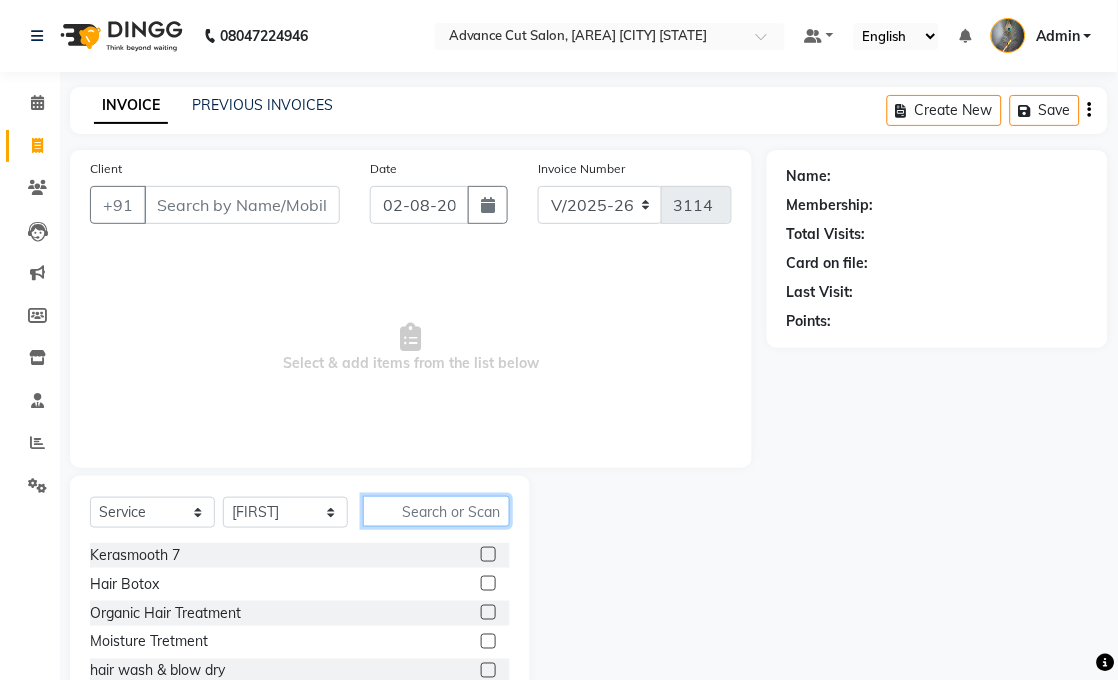 click 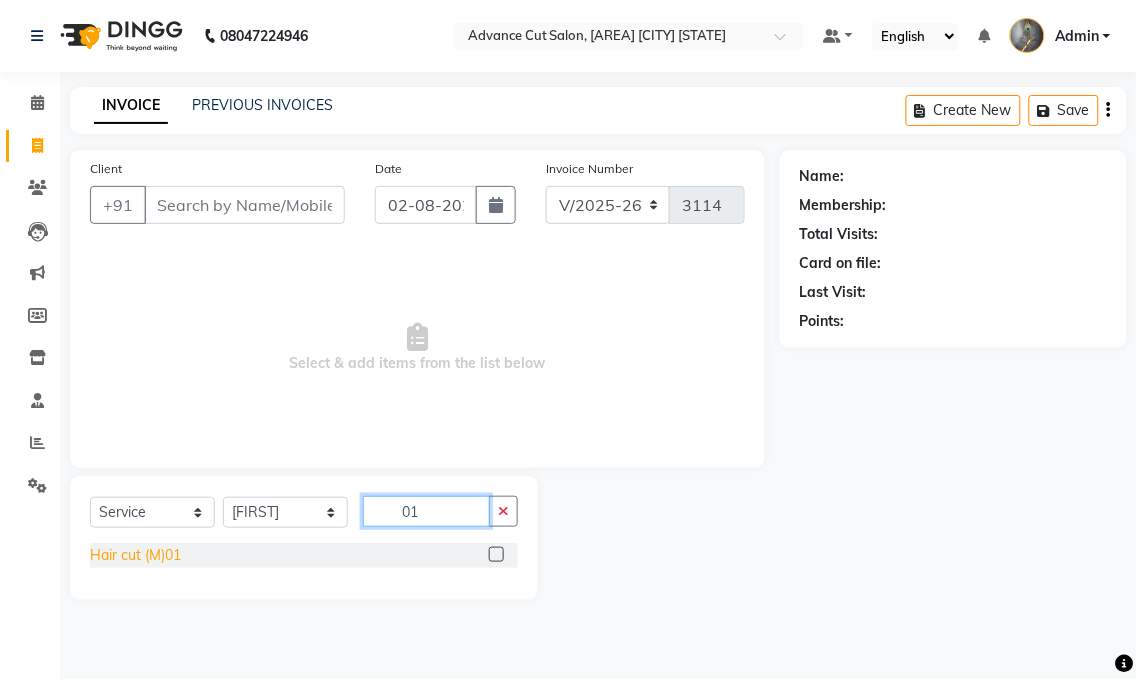 type on "01" 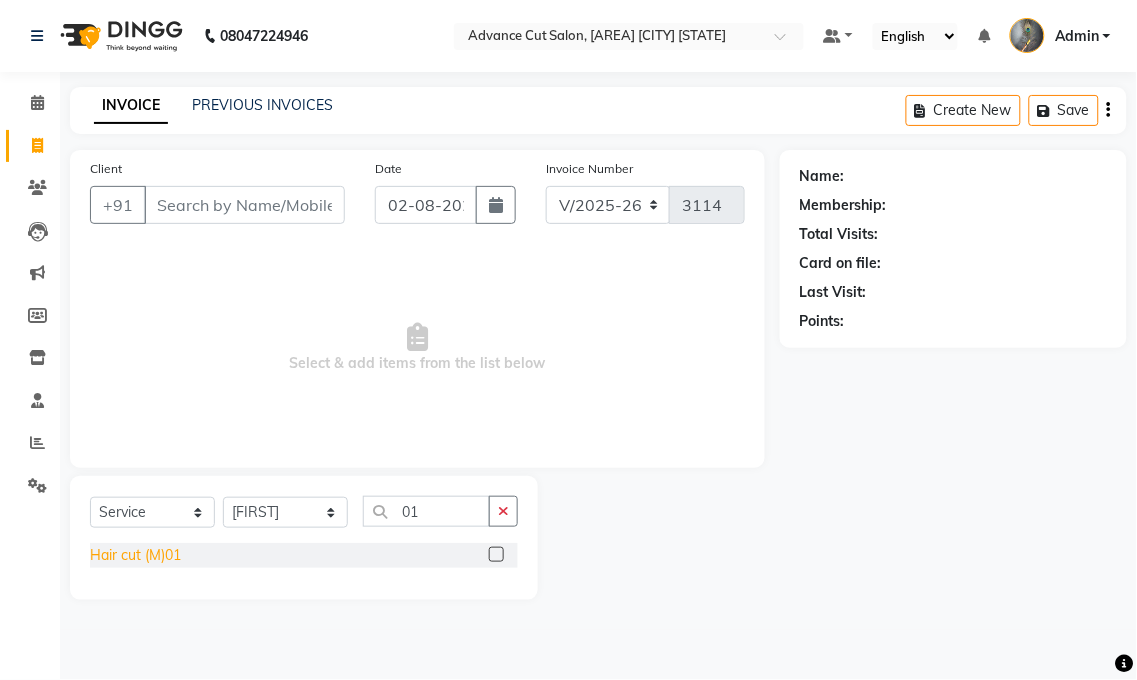 click on "Hair cut (M)01" 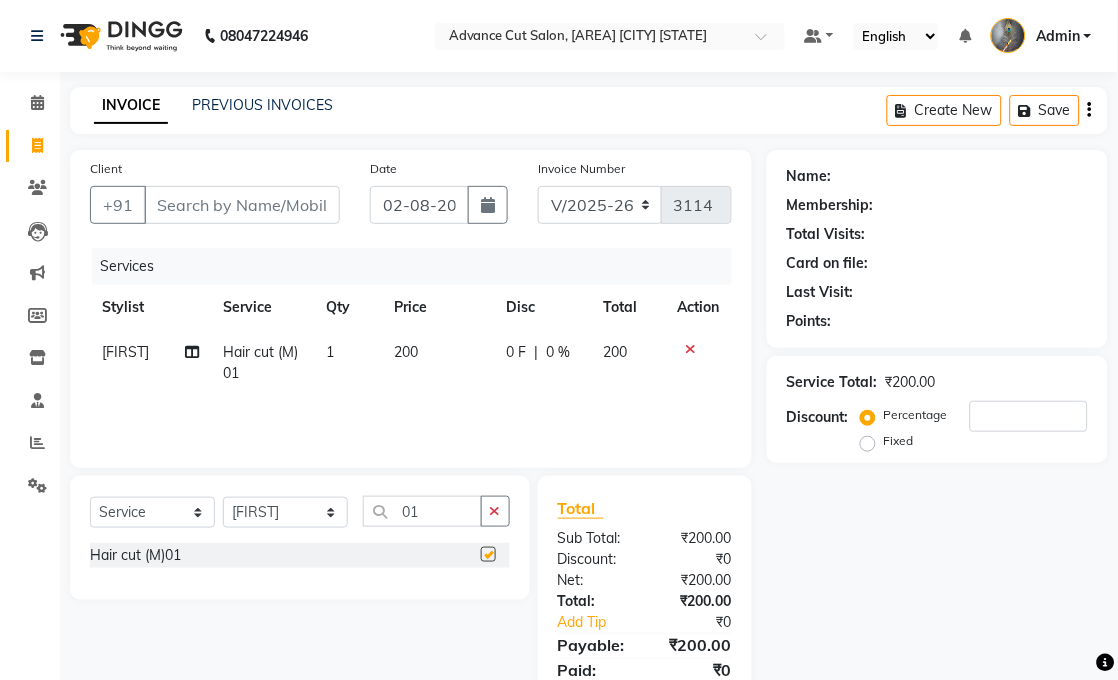 checkbox on "false" 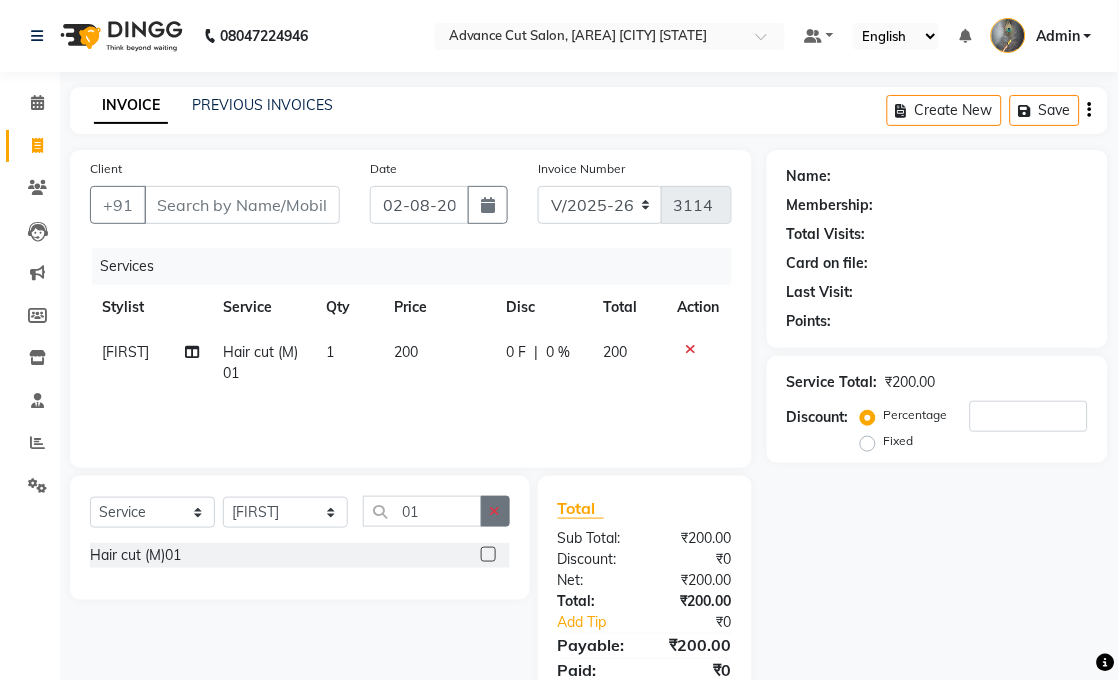 click 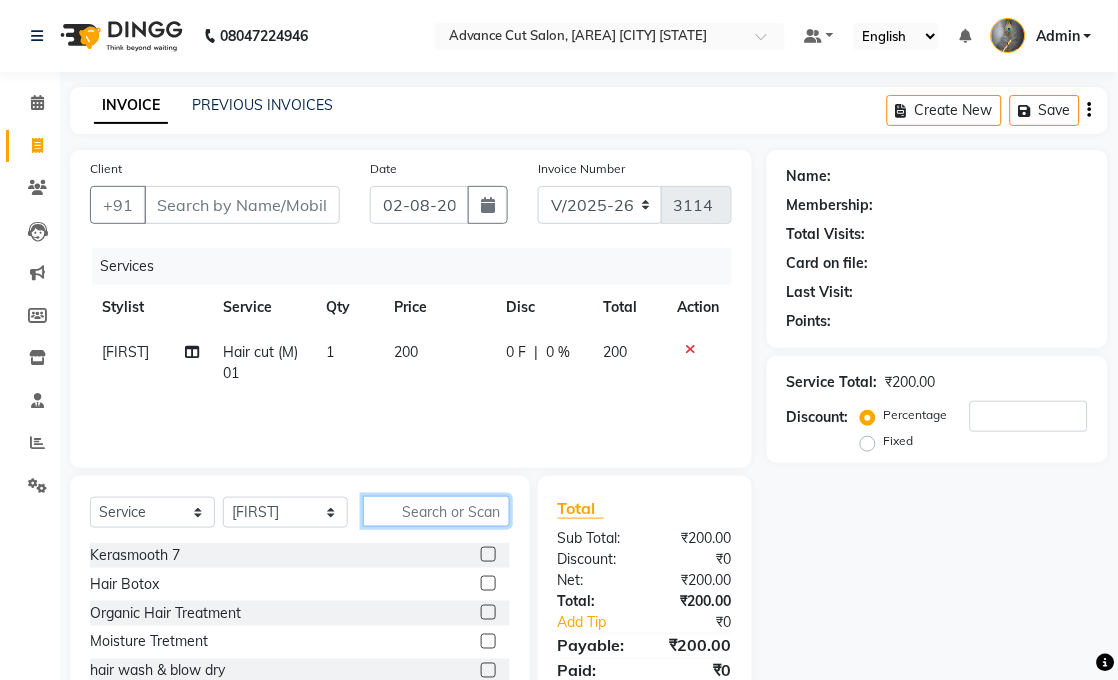 drag, startPoint x: 413, startPoint y: 515, endPoint x: 280, endPoint y: 452, distance: 147.16656 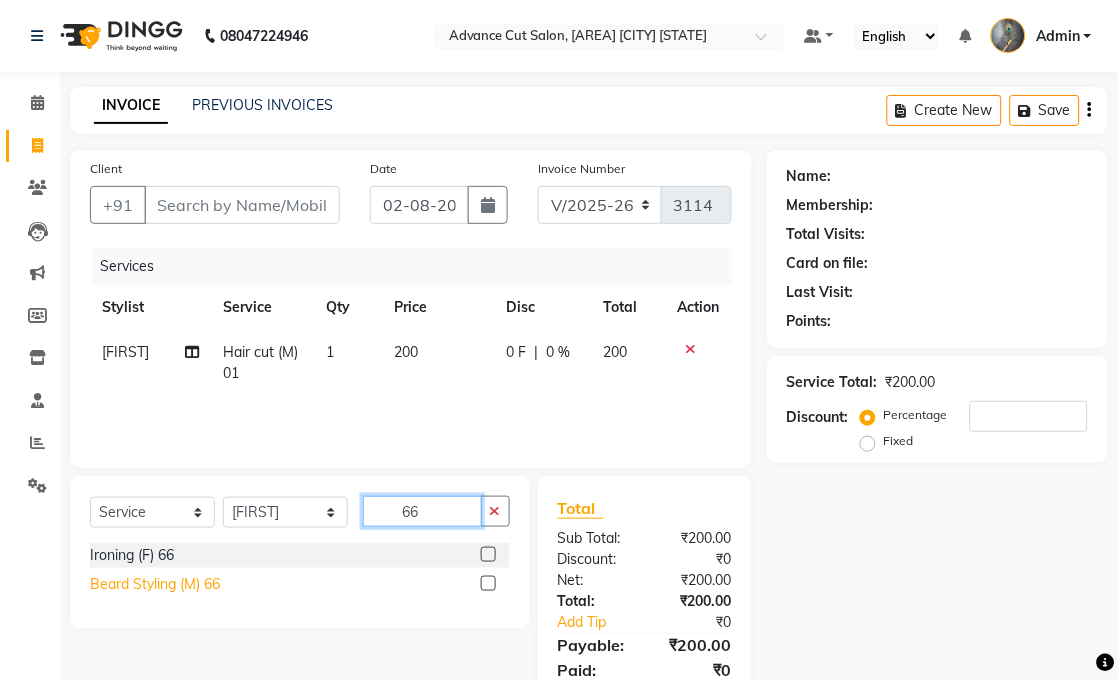 type on "66" 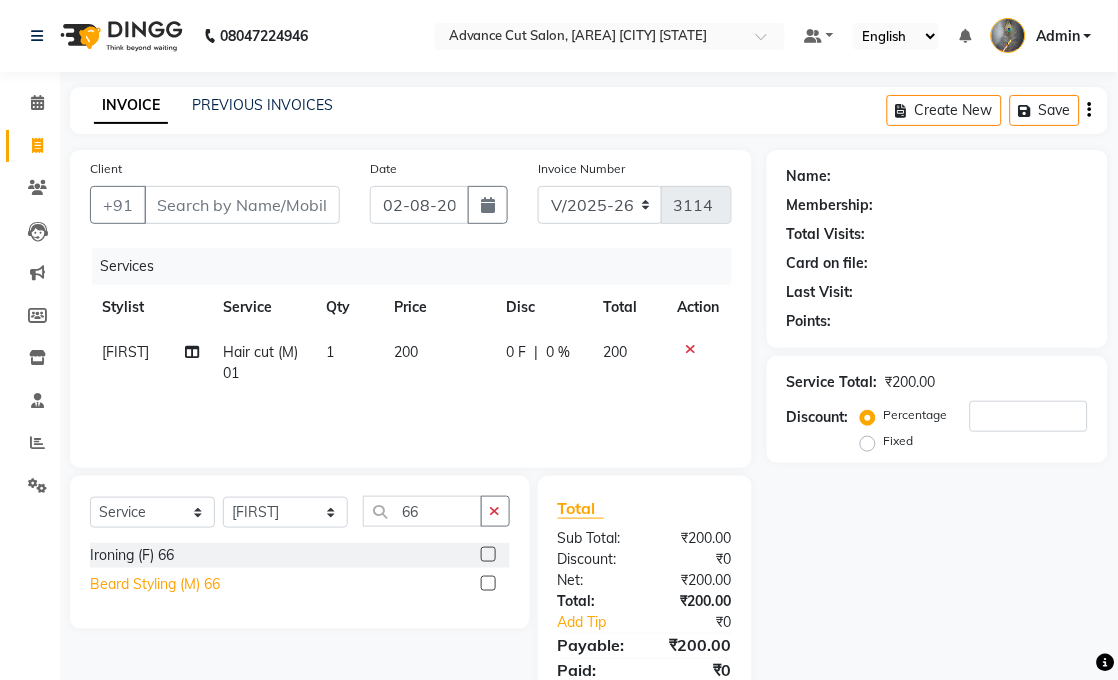 click on "Beard Styling (M) 66" 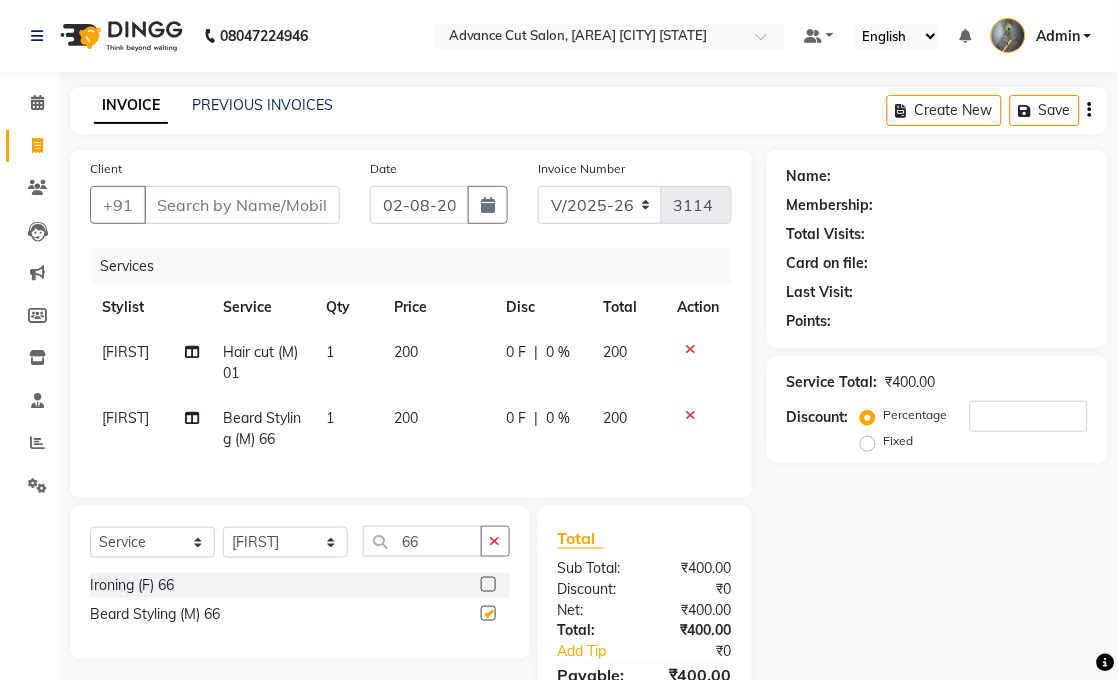 checkbox on "false" 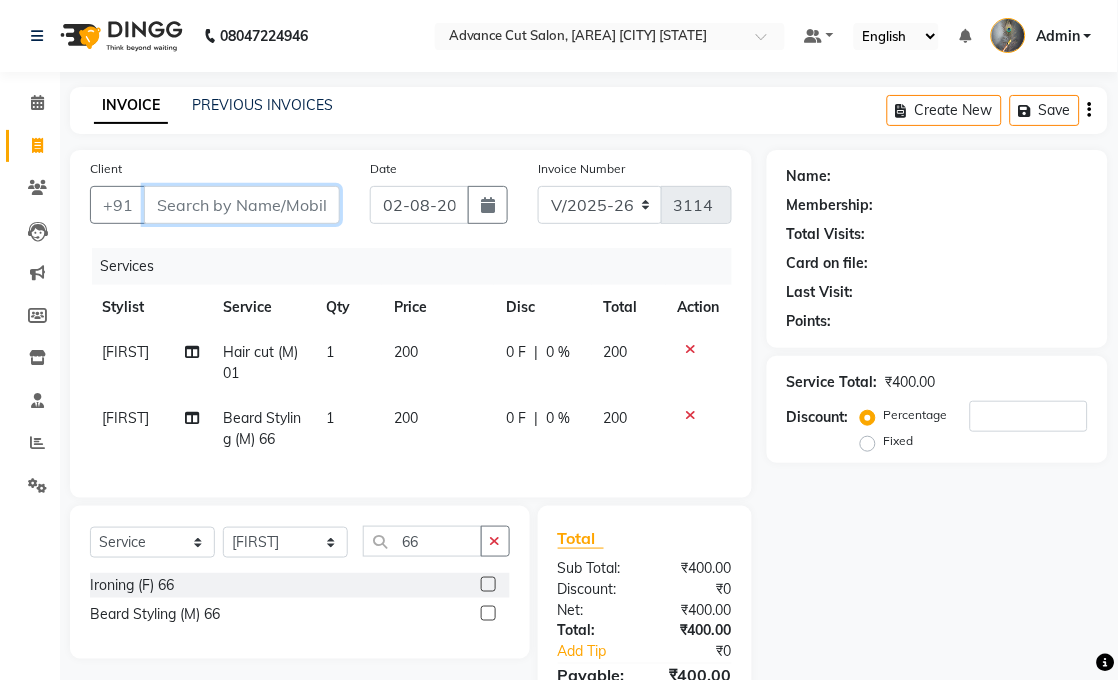 click on "Client" at bounding box center (242, 205) 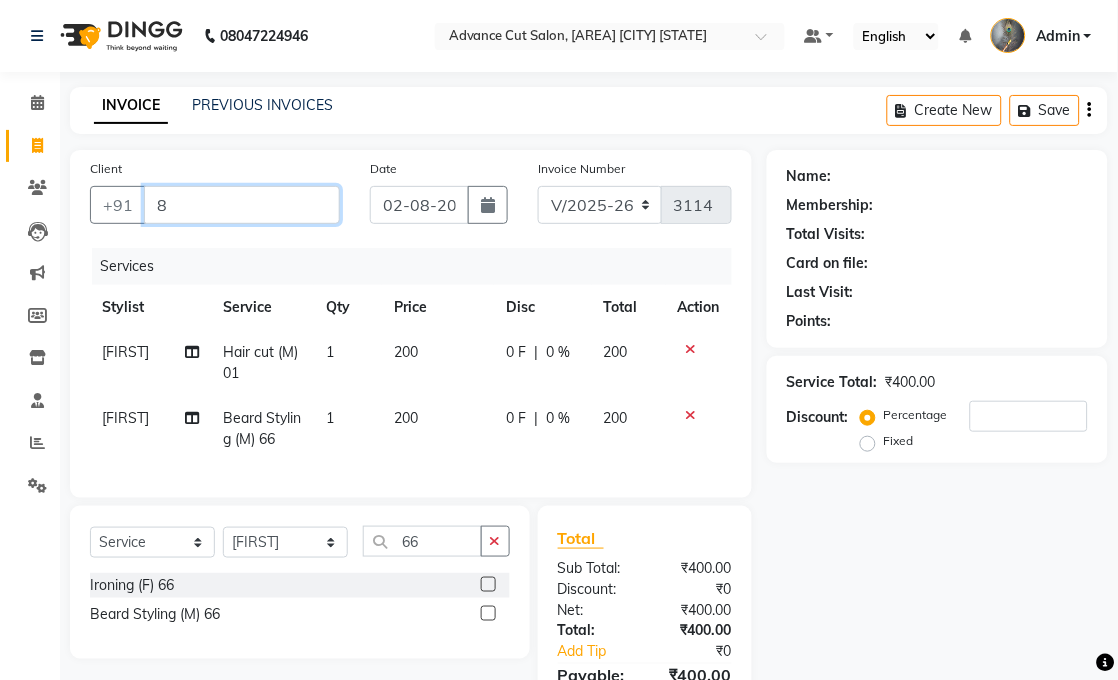 type on "8/" 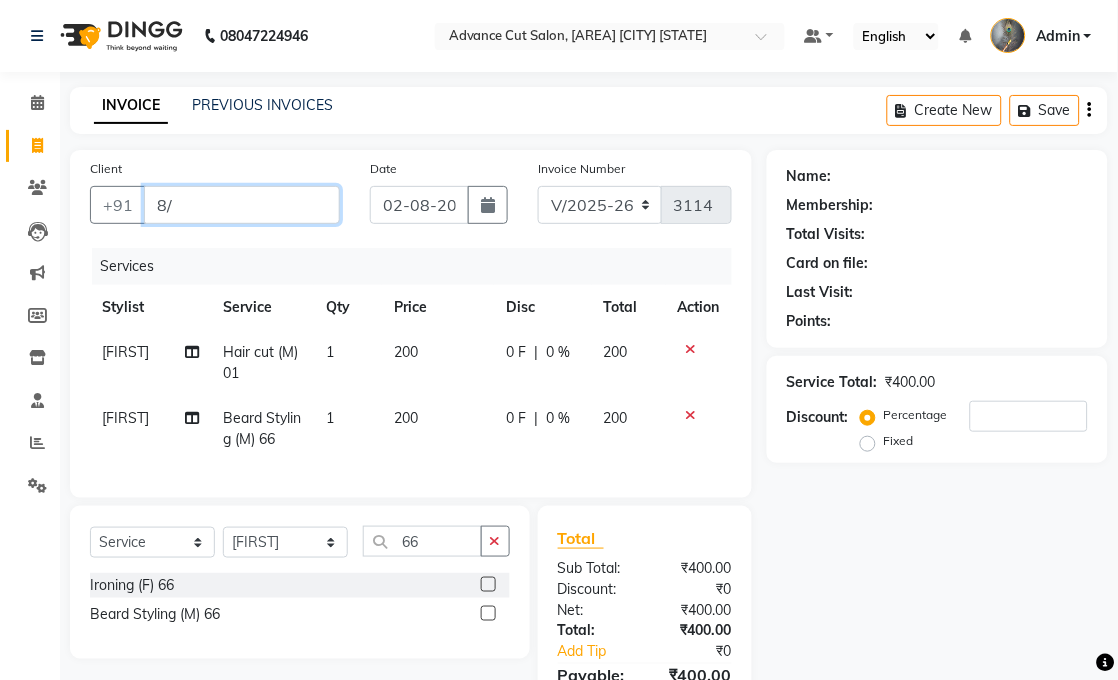 type on "0" 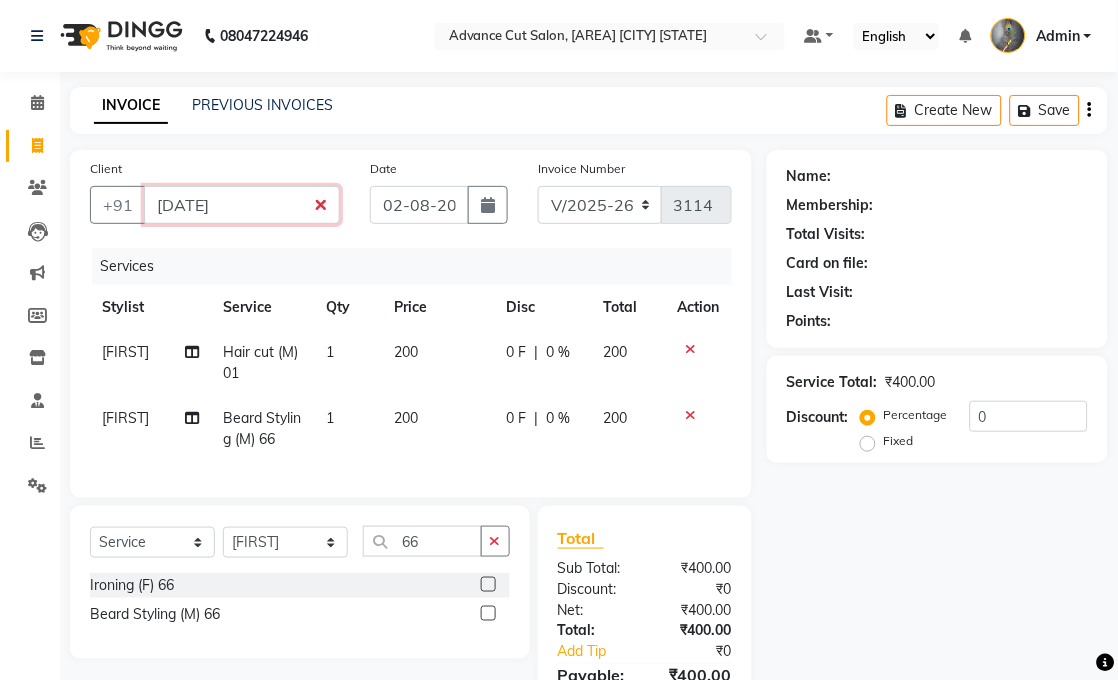 click on "[DATE]" at bounding box center [242, 205] 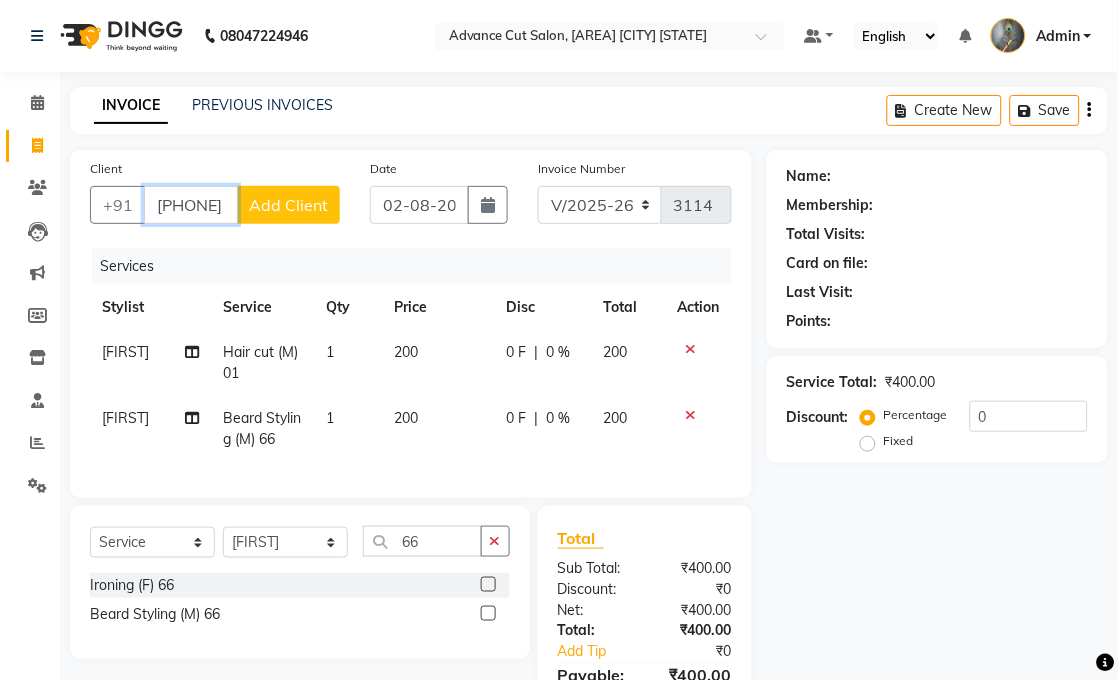 click on "[PHONE]" at bounding box center (191, 205) 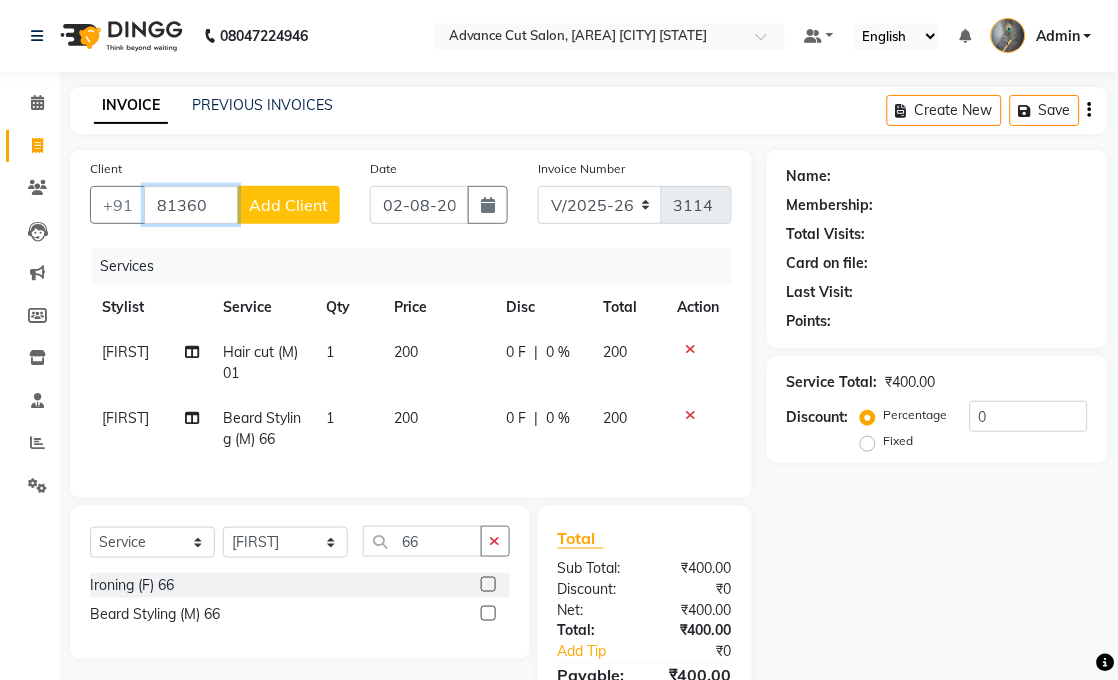click on "81360" at bounding box center (191, 205) 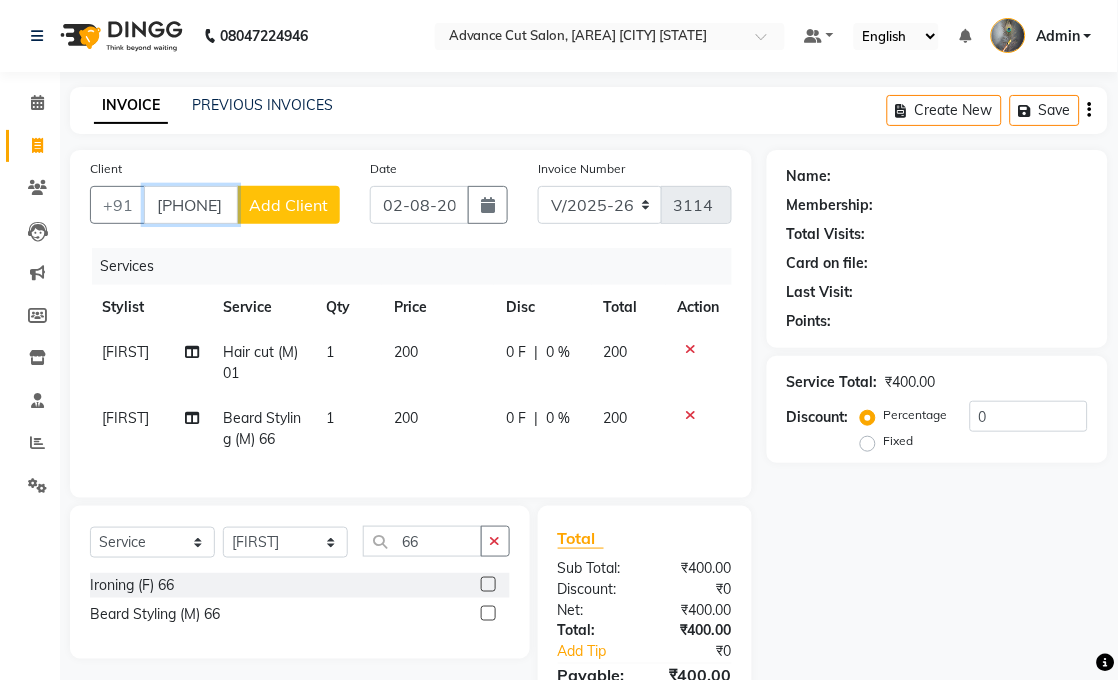 click on "[PHONE]" at bounding box center [191, 205] 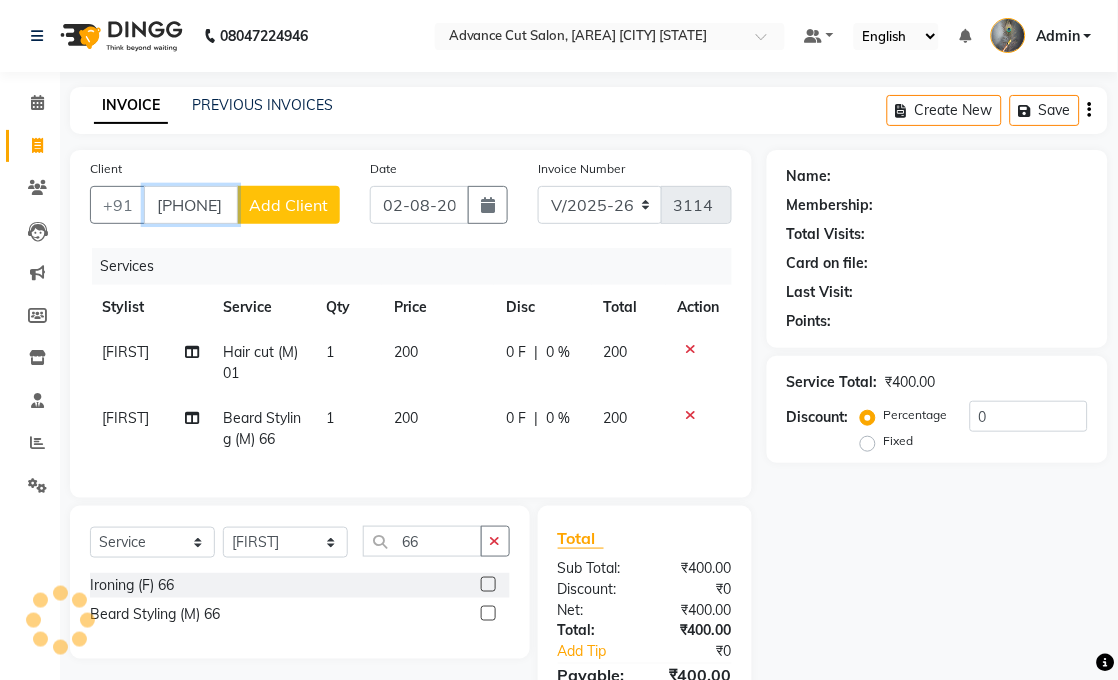 click on "[PHONE]" at bounding box center (191, 205) 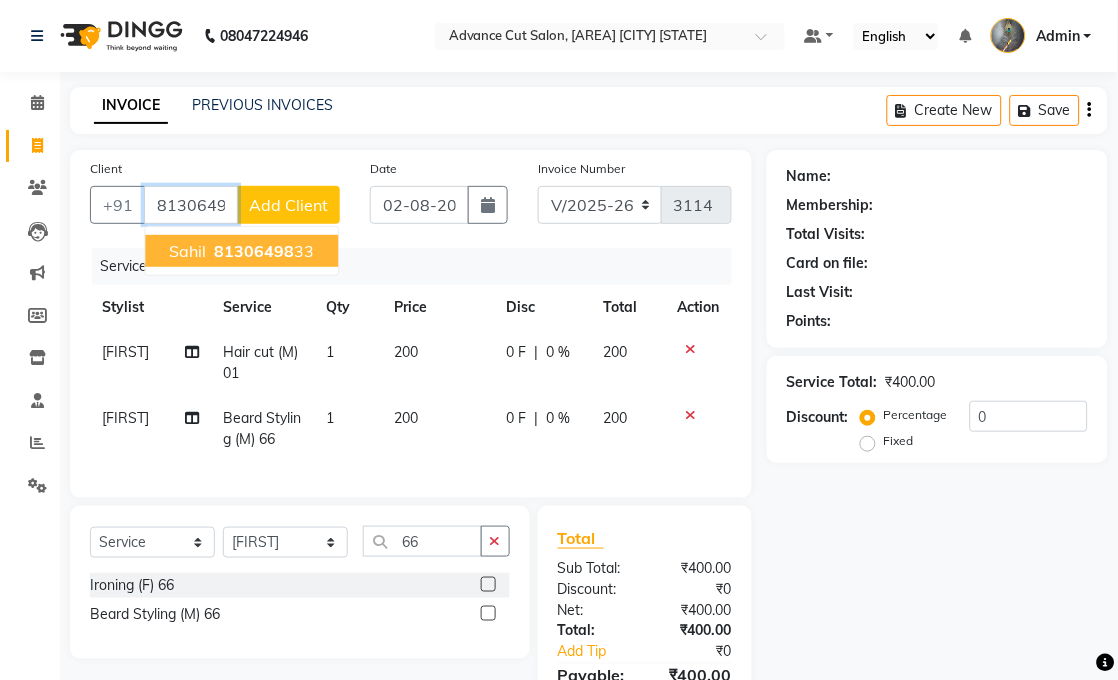 click on "[FIRST]   [PHONE]" at bounding box center (241, 251) 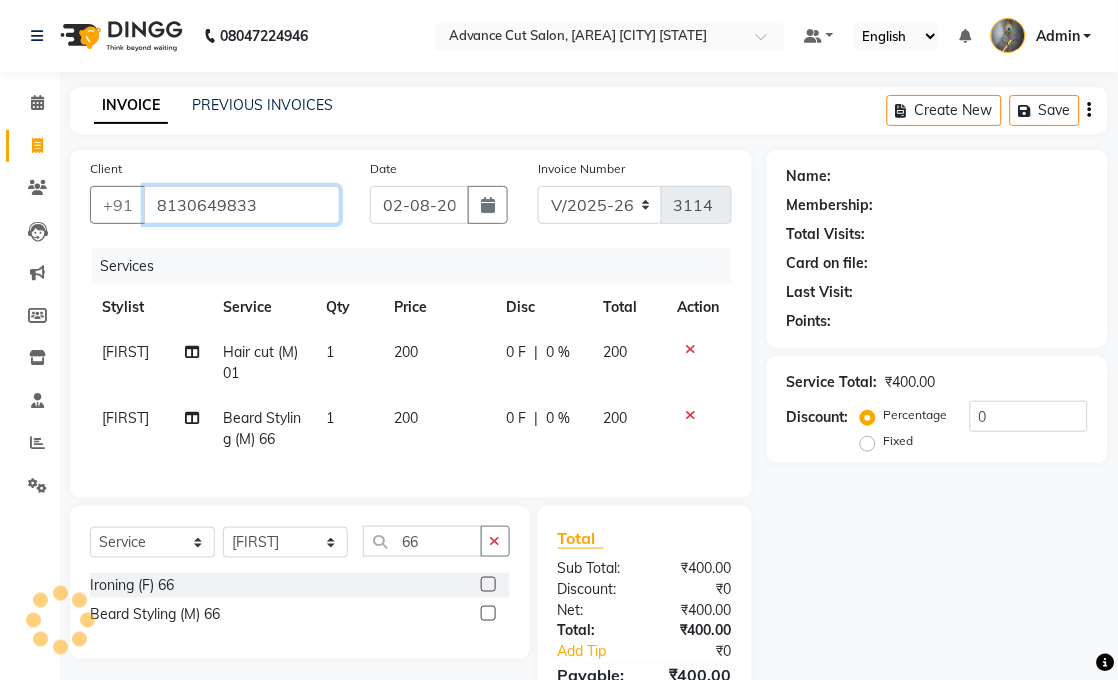 type on "8130649833" 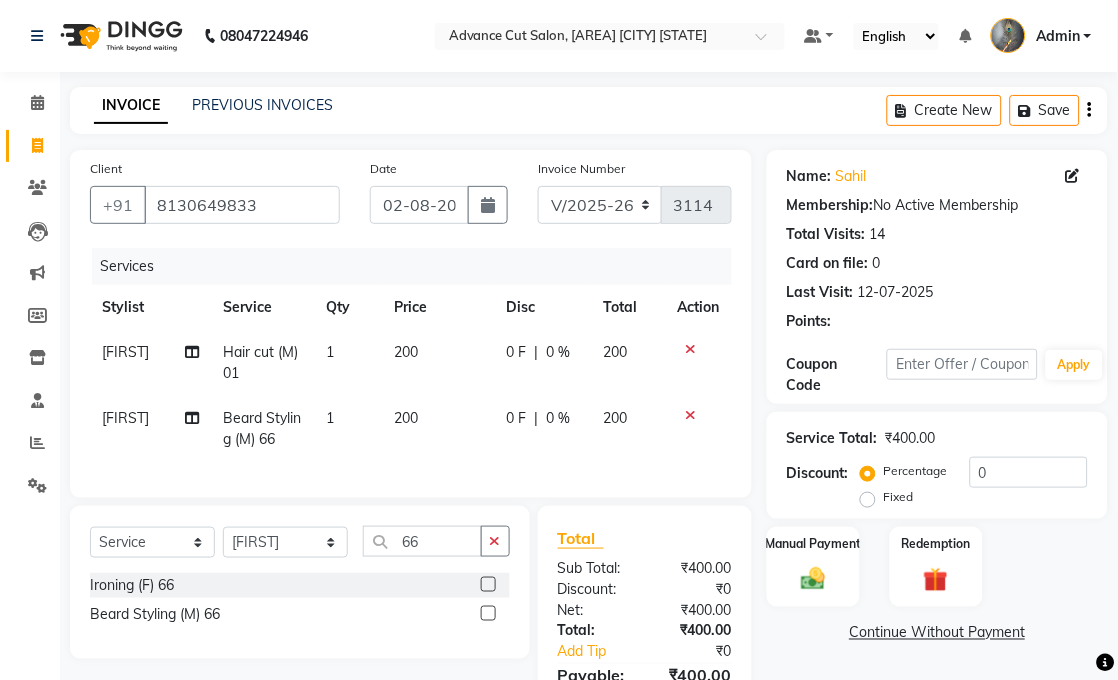 scroll, scrollTop: 126, scrollLeft: 0, axis: vertical 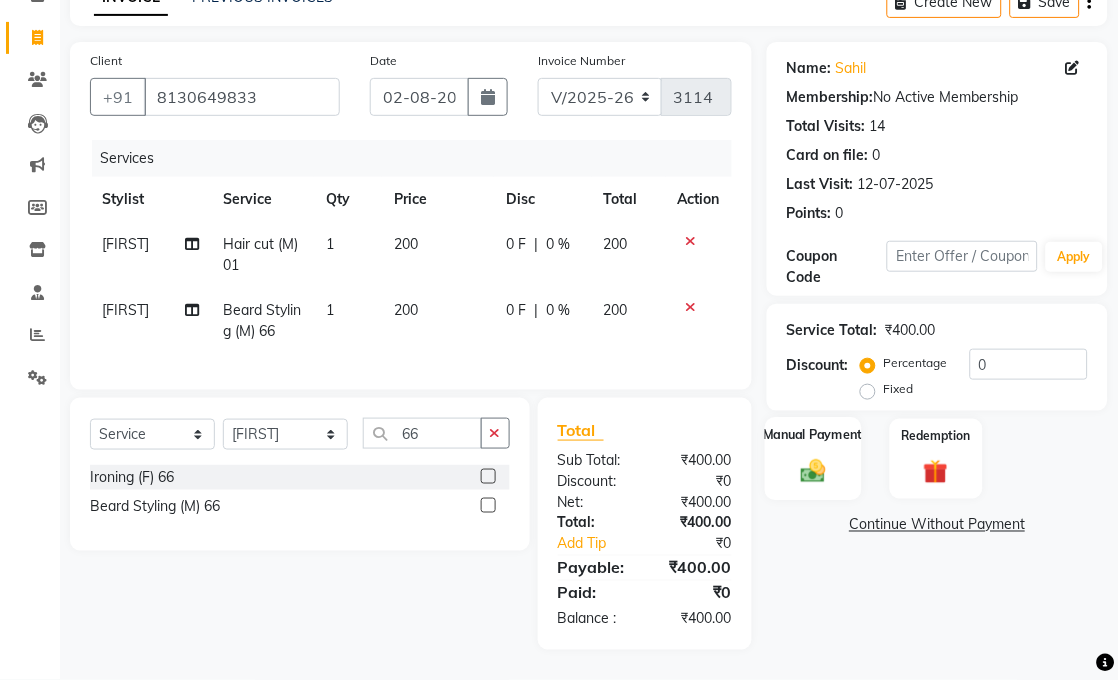 click on "Manual Payment" 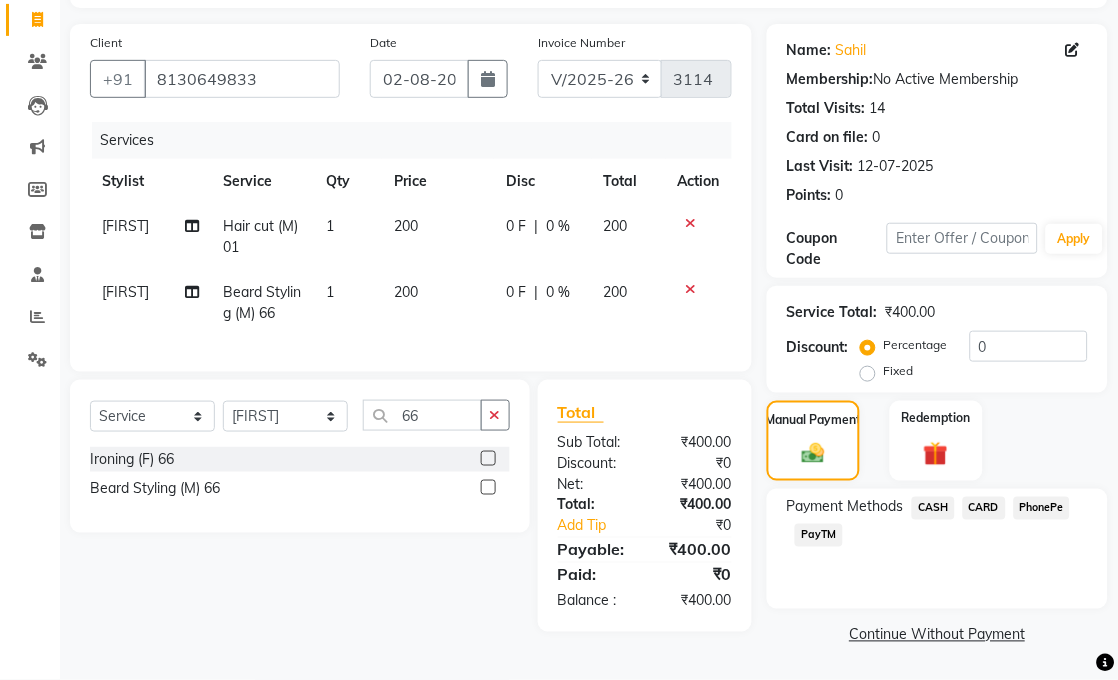 click on "PayTM" 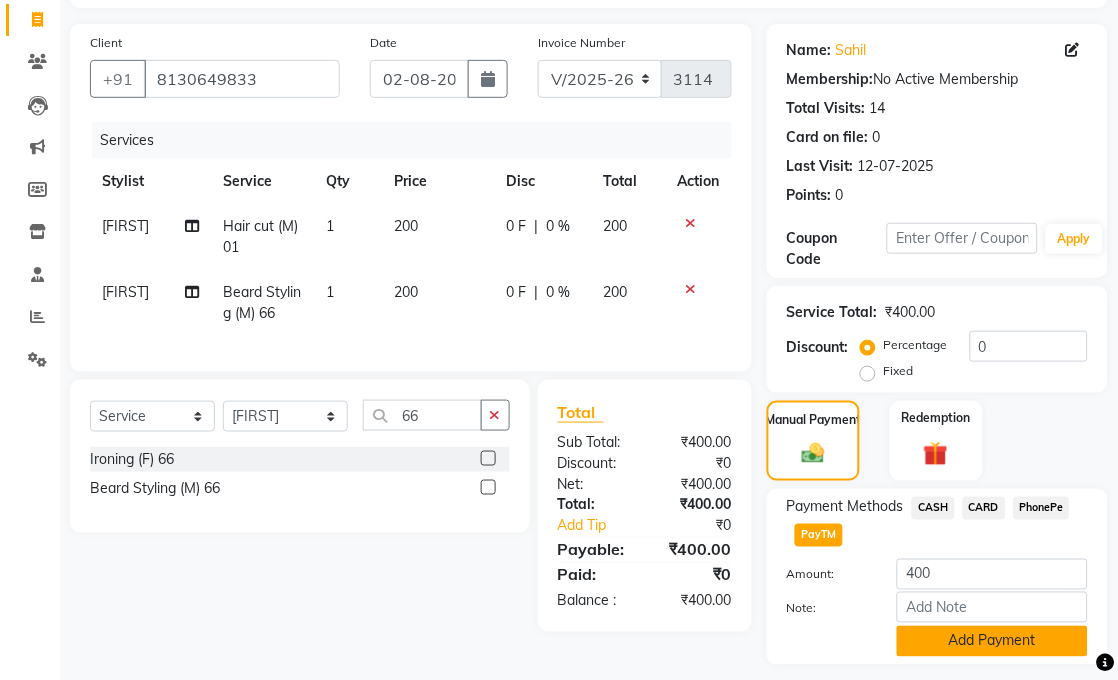 click on "Add Payment" 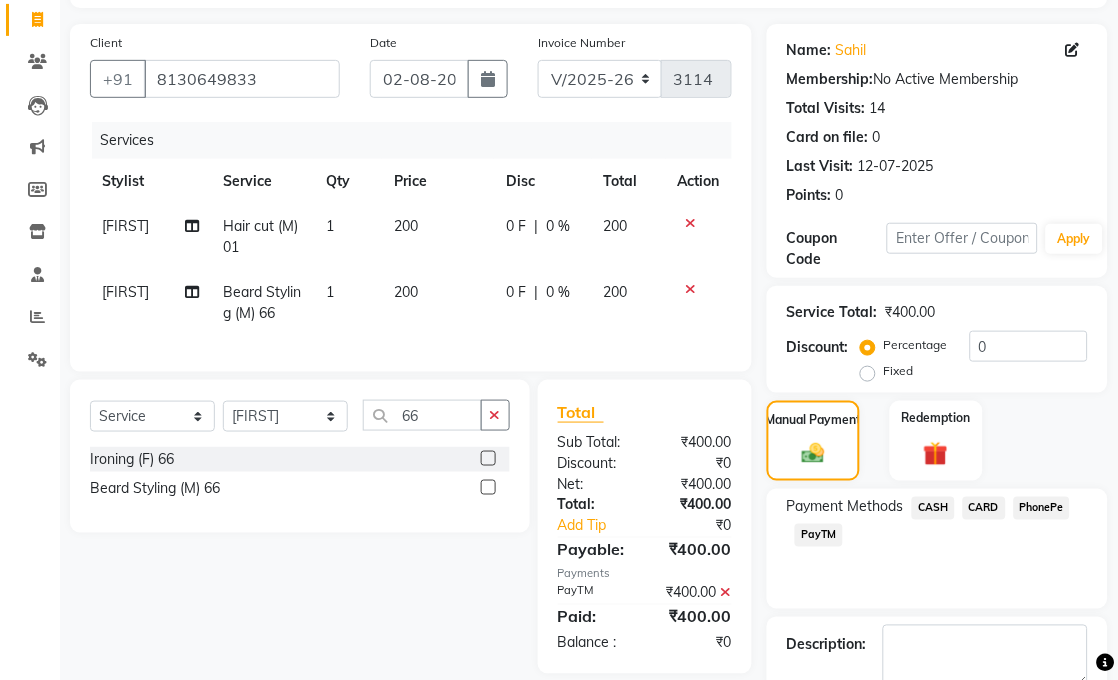 scroll, scrollTop: 238, scrollLeft: 0, axis: vertical 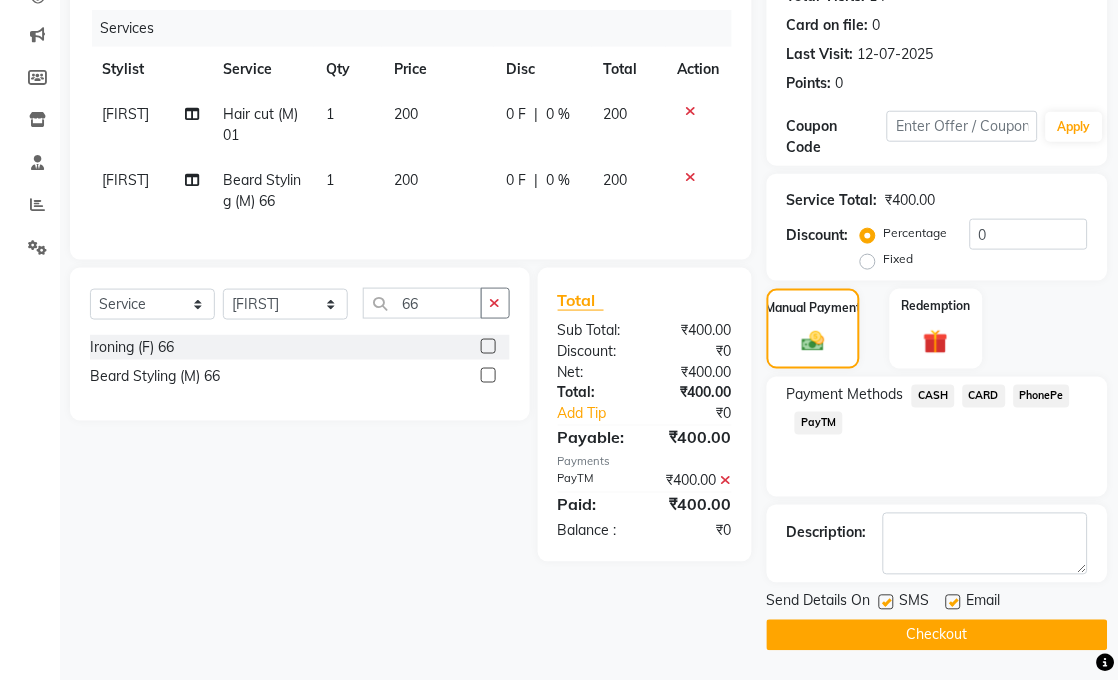 click on "Checkout" 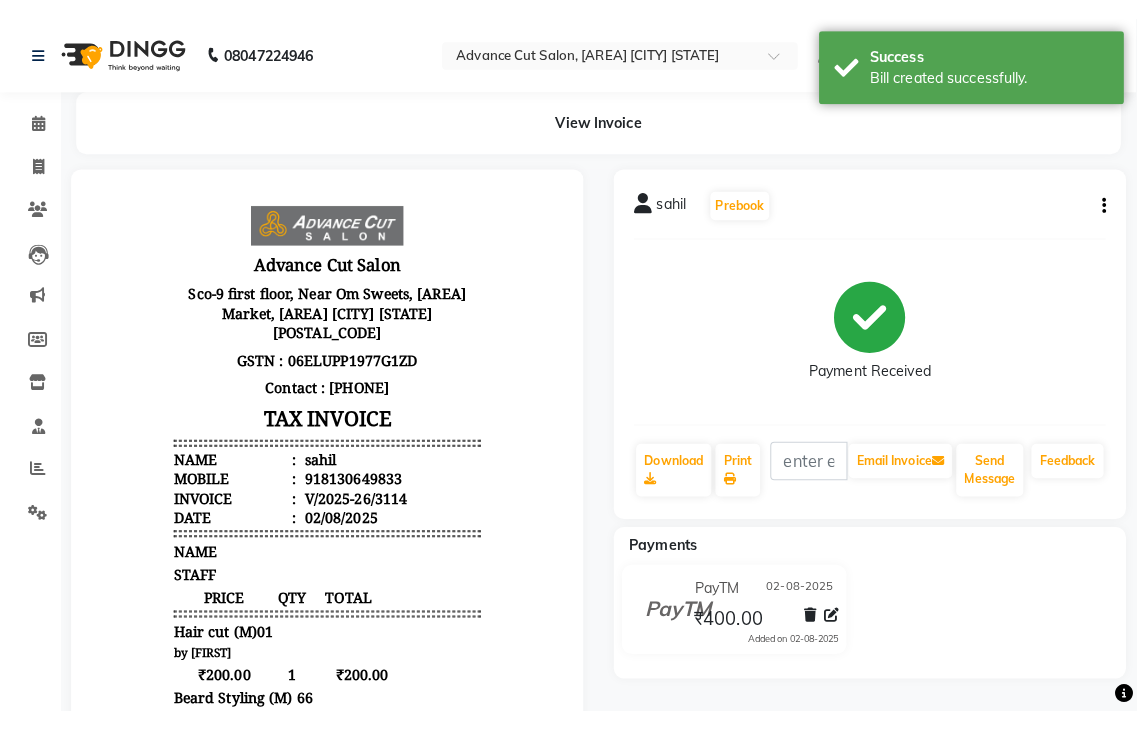 scroll, scrollTop: 0, scrollLeft: 0, axis: both 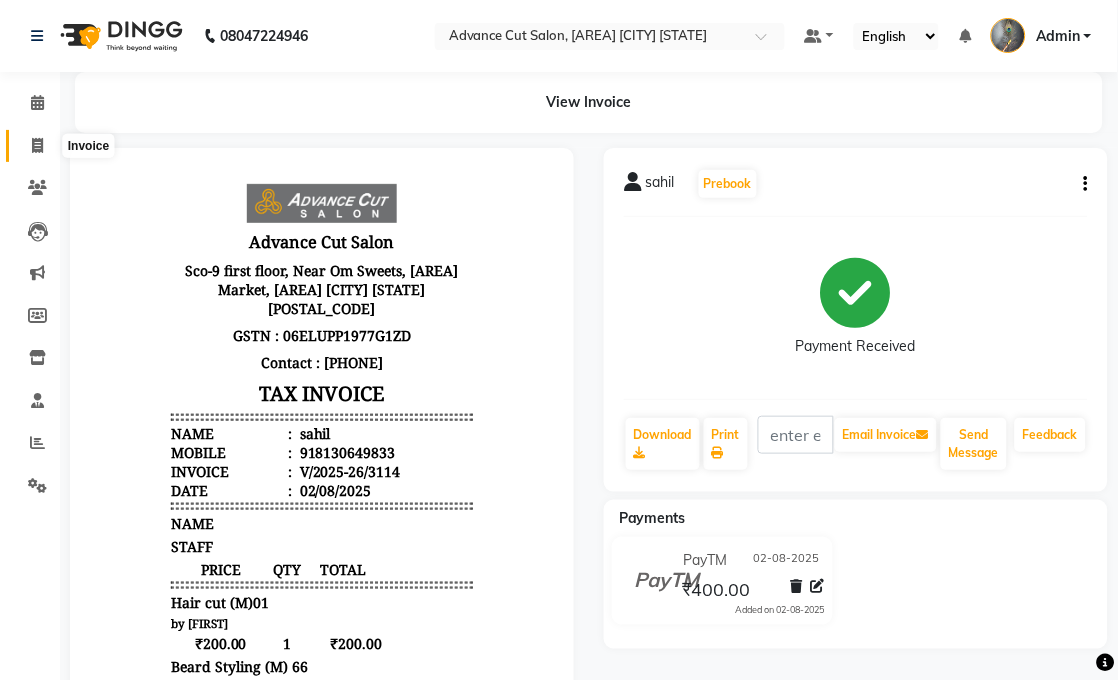 click 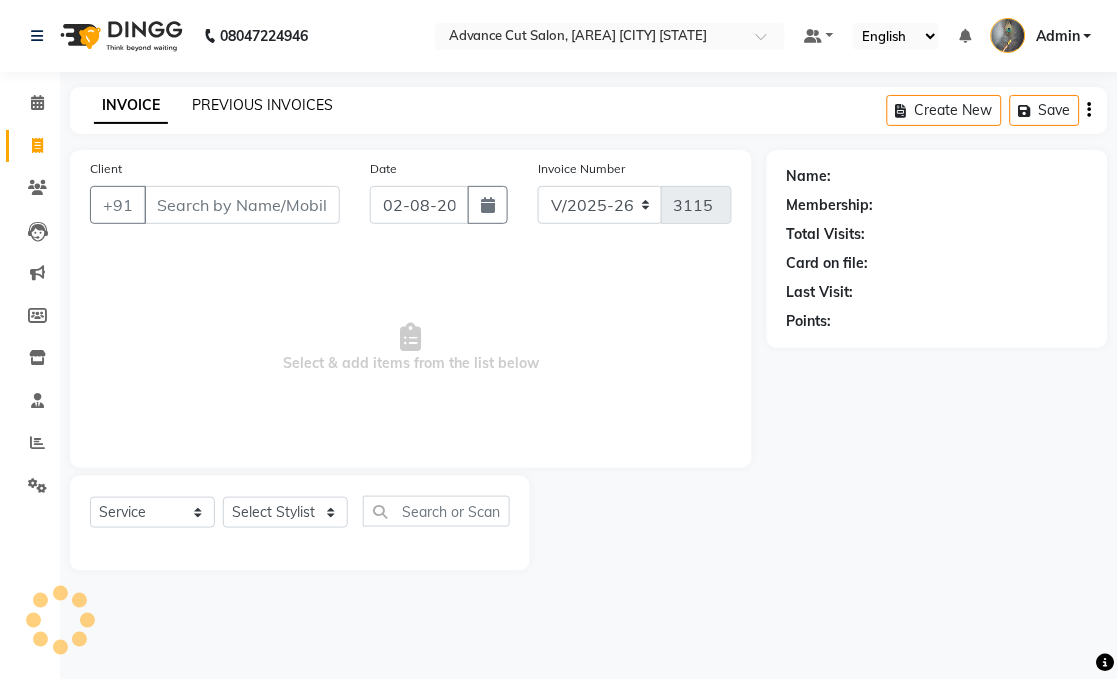 click on "PREVIOUS INVOICES" 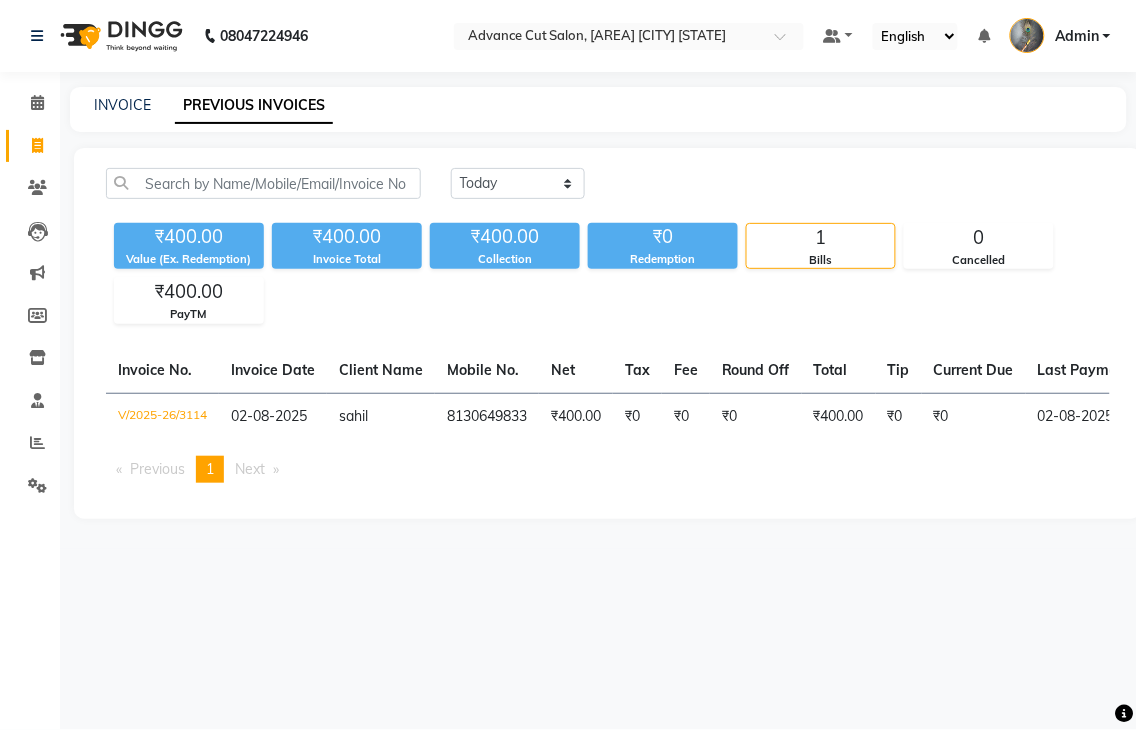 click on "INVOICE" 